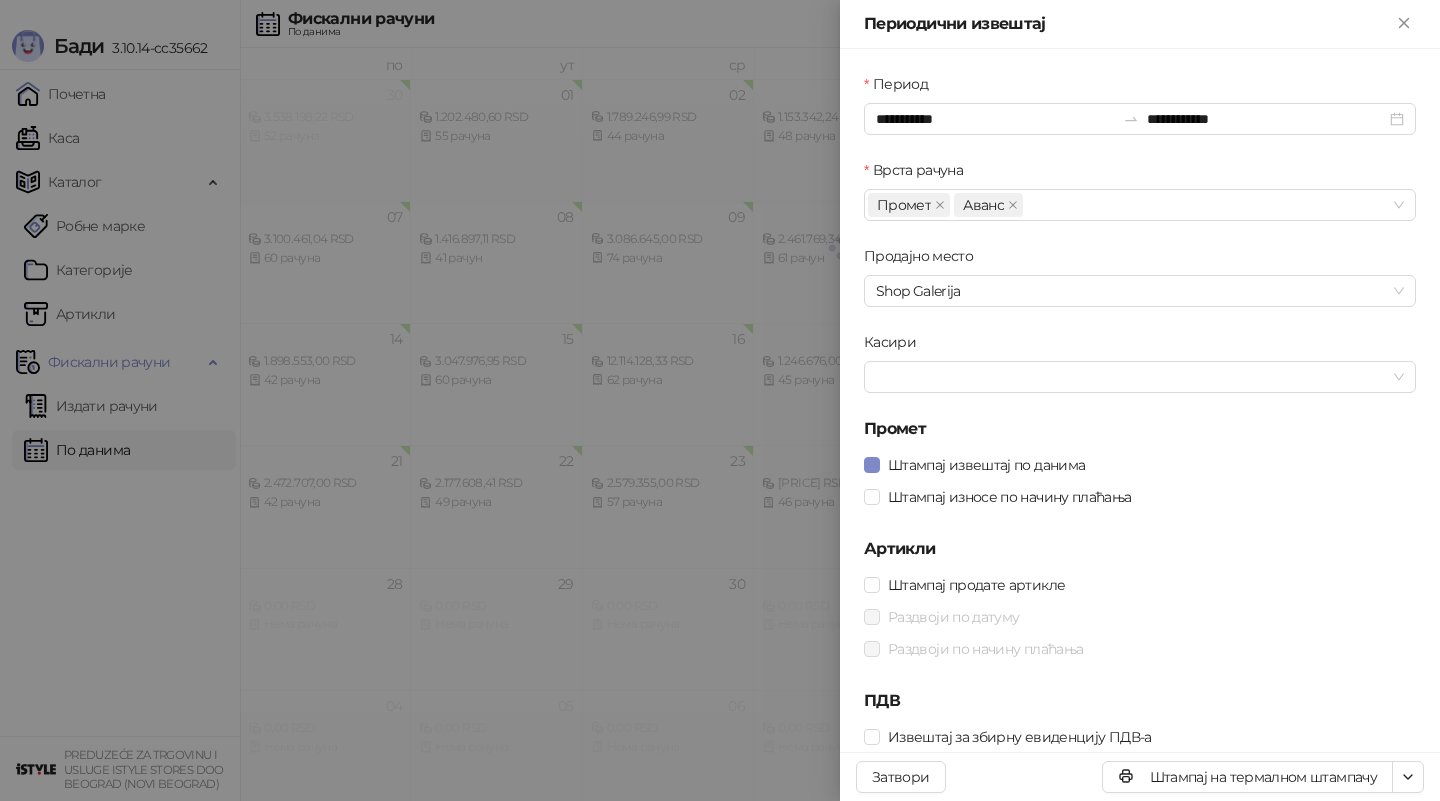 scroll, scrollTop: 0, scrollLeft: 0, axis: both 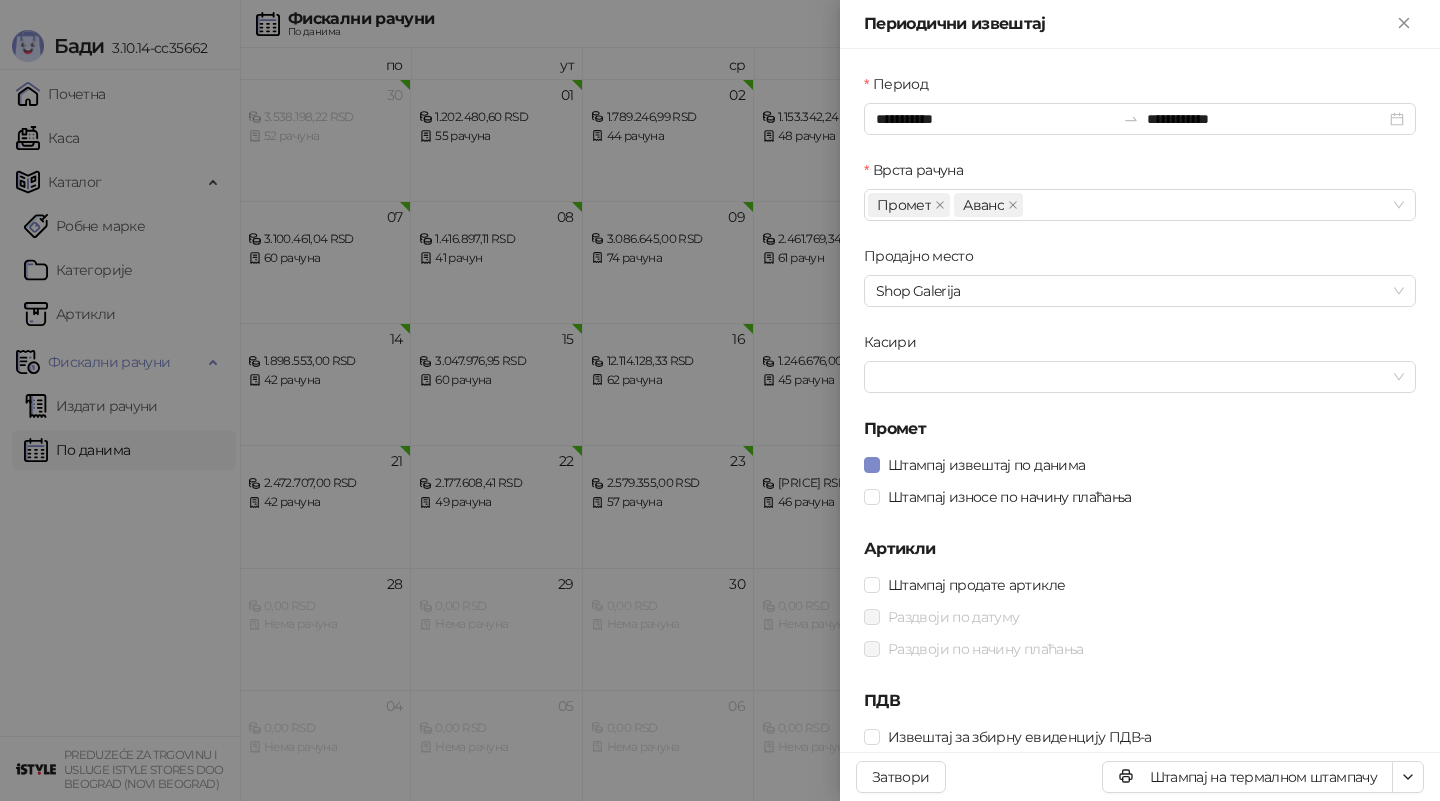 click at bounding box center (720, 400) 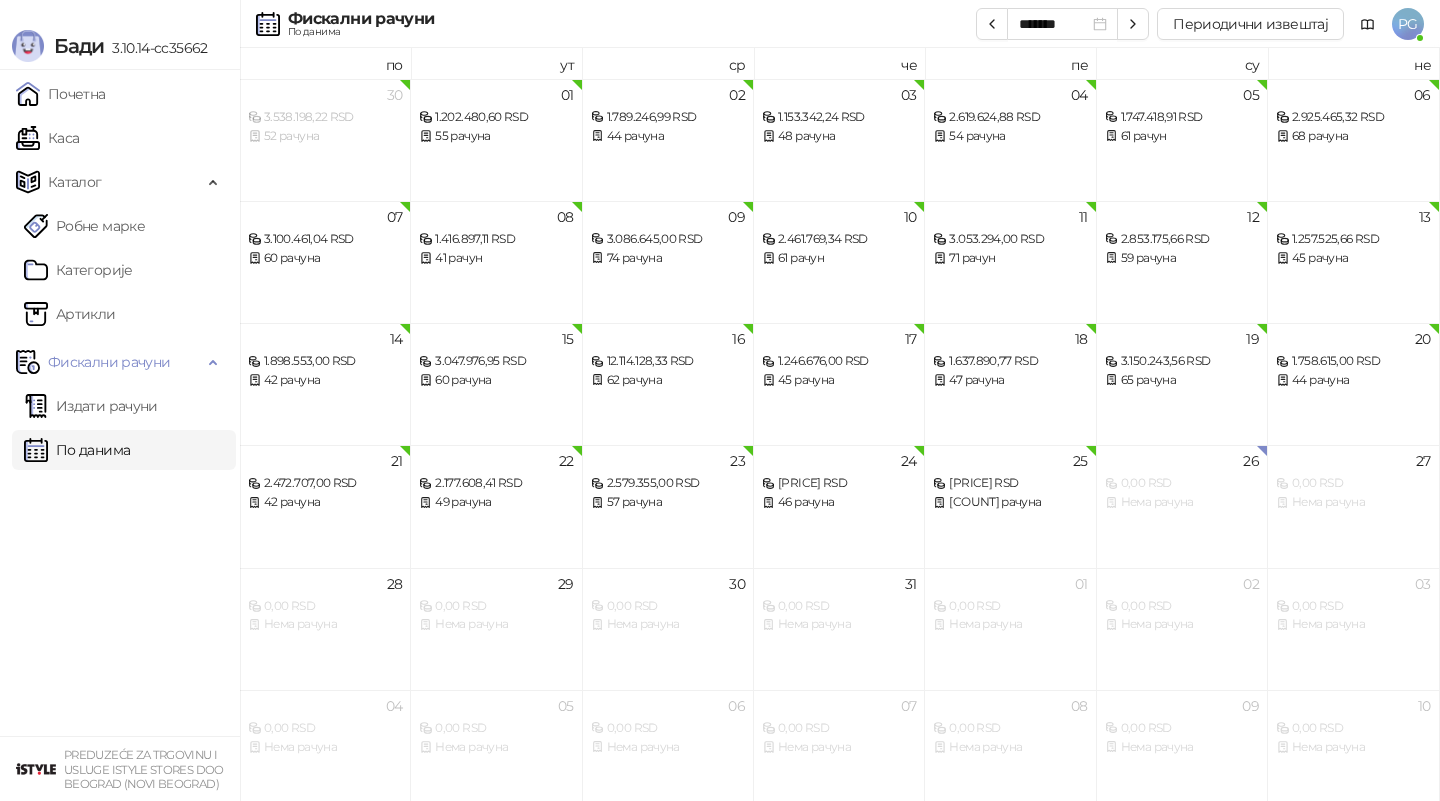 click on "По данима" at bounding box center [77, 450] 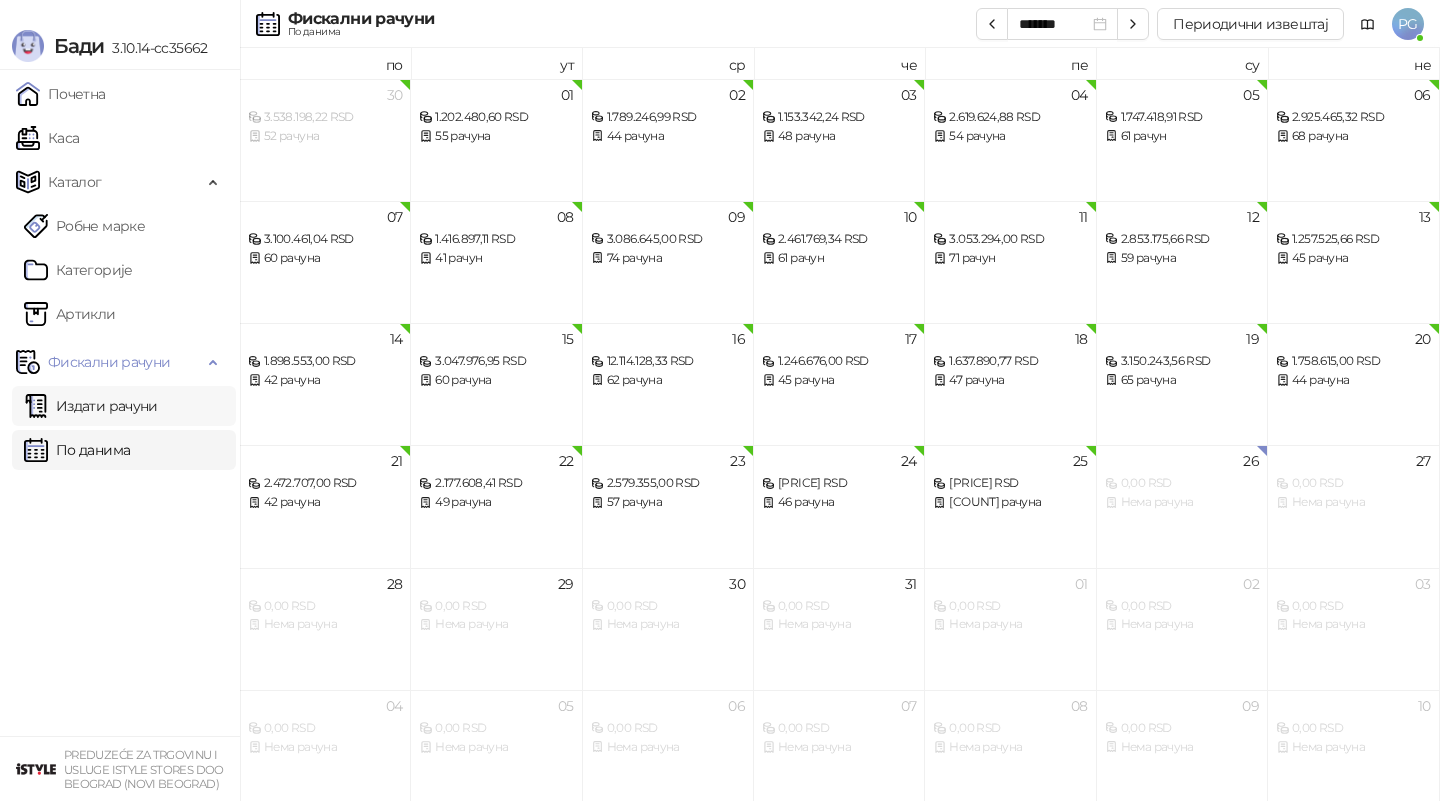 click on "Издати рачуни" at bounding box center [91, 406] 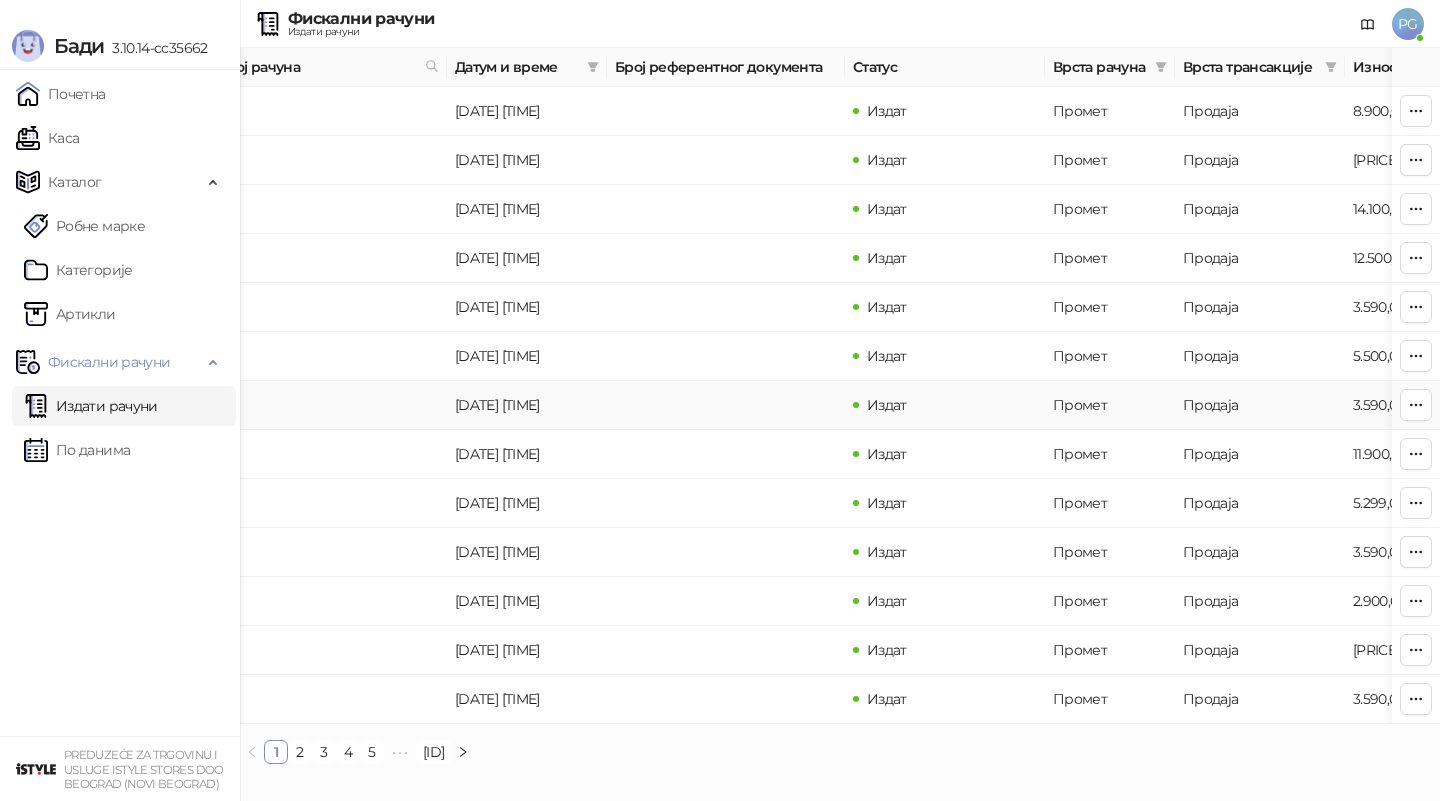 scroll, scrollTop: 0, scrollLeft: 37, axis: horizontal 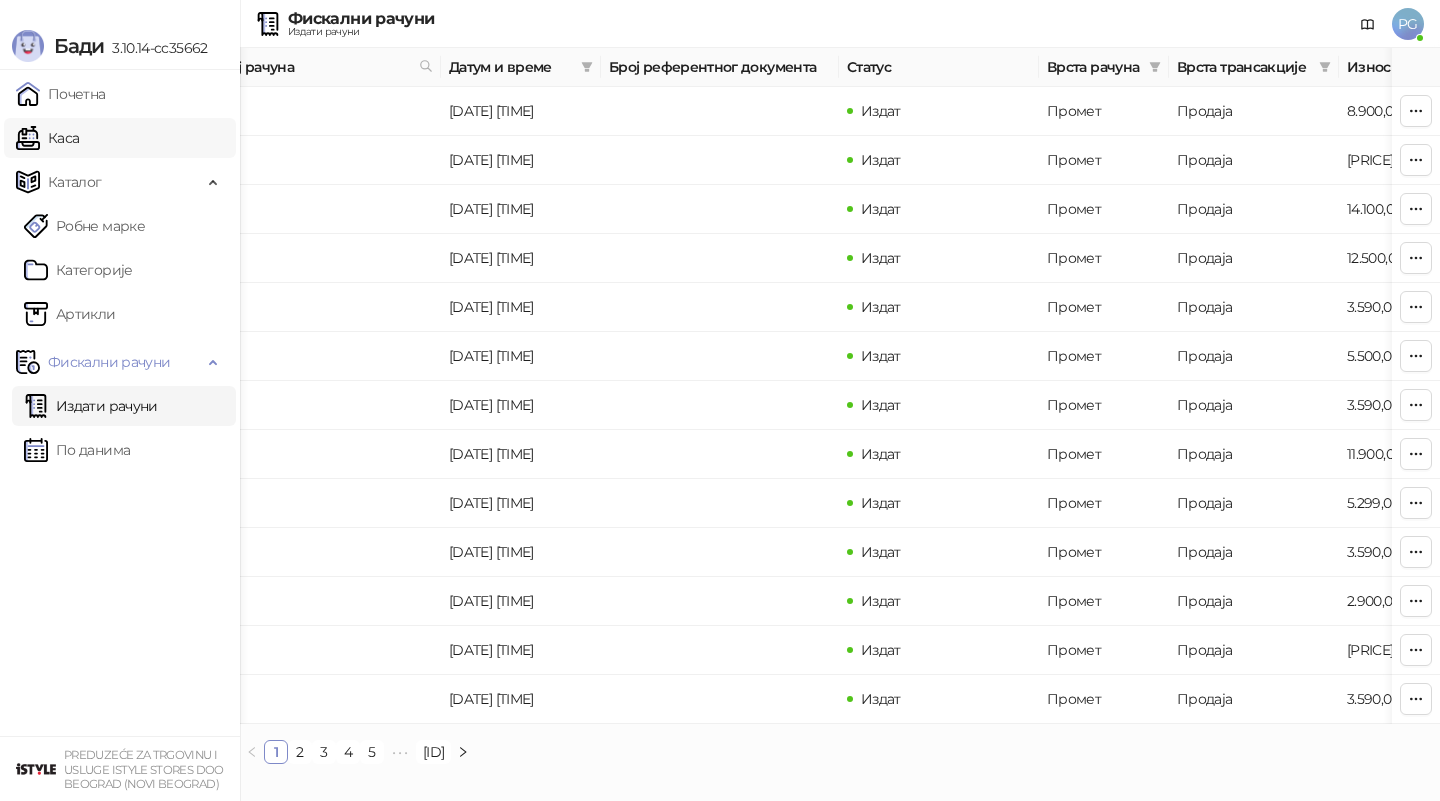 click on "Каса" at bounding box center [47, 138] 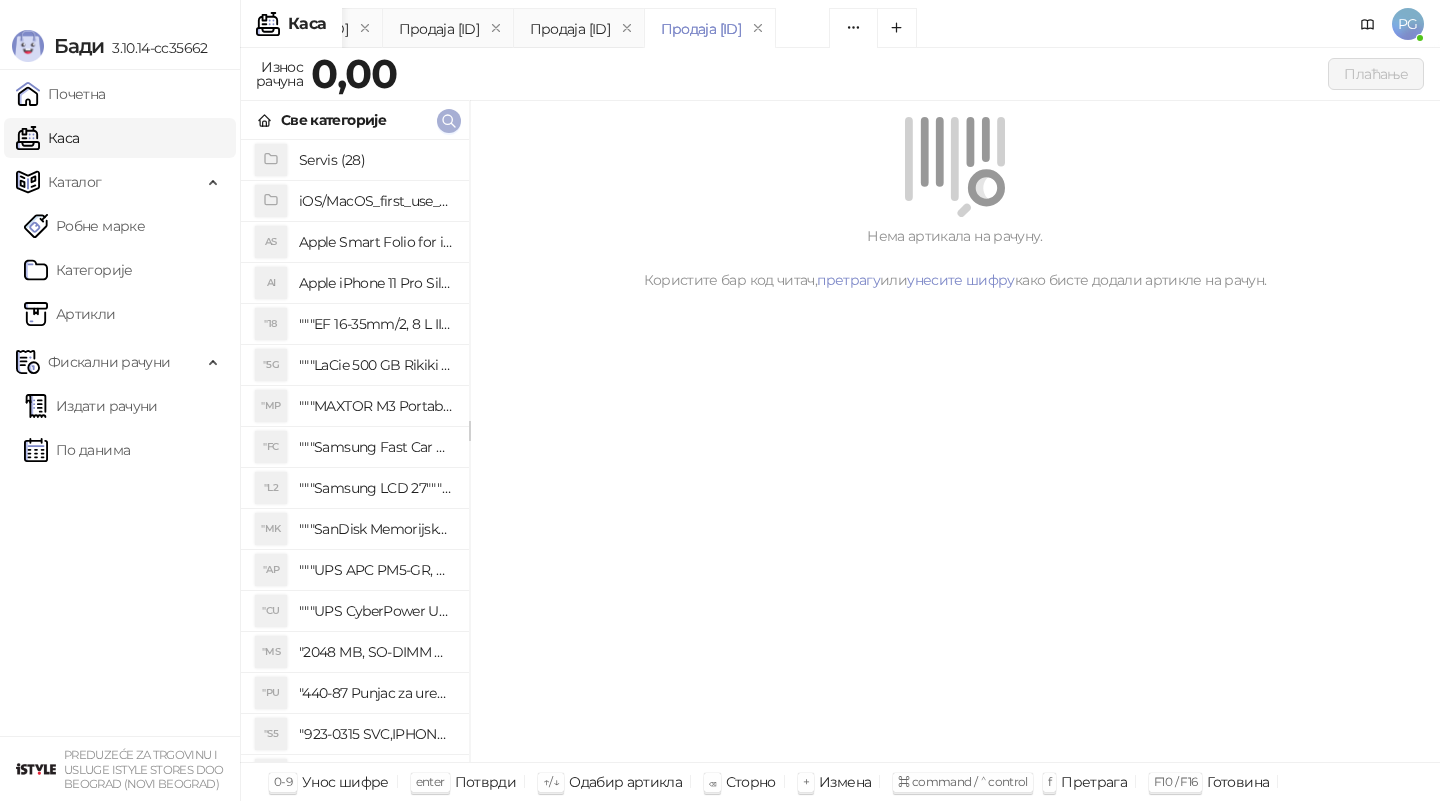 click 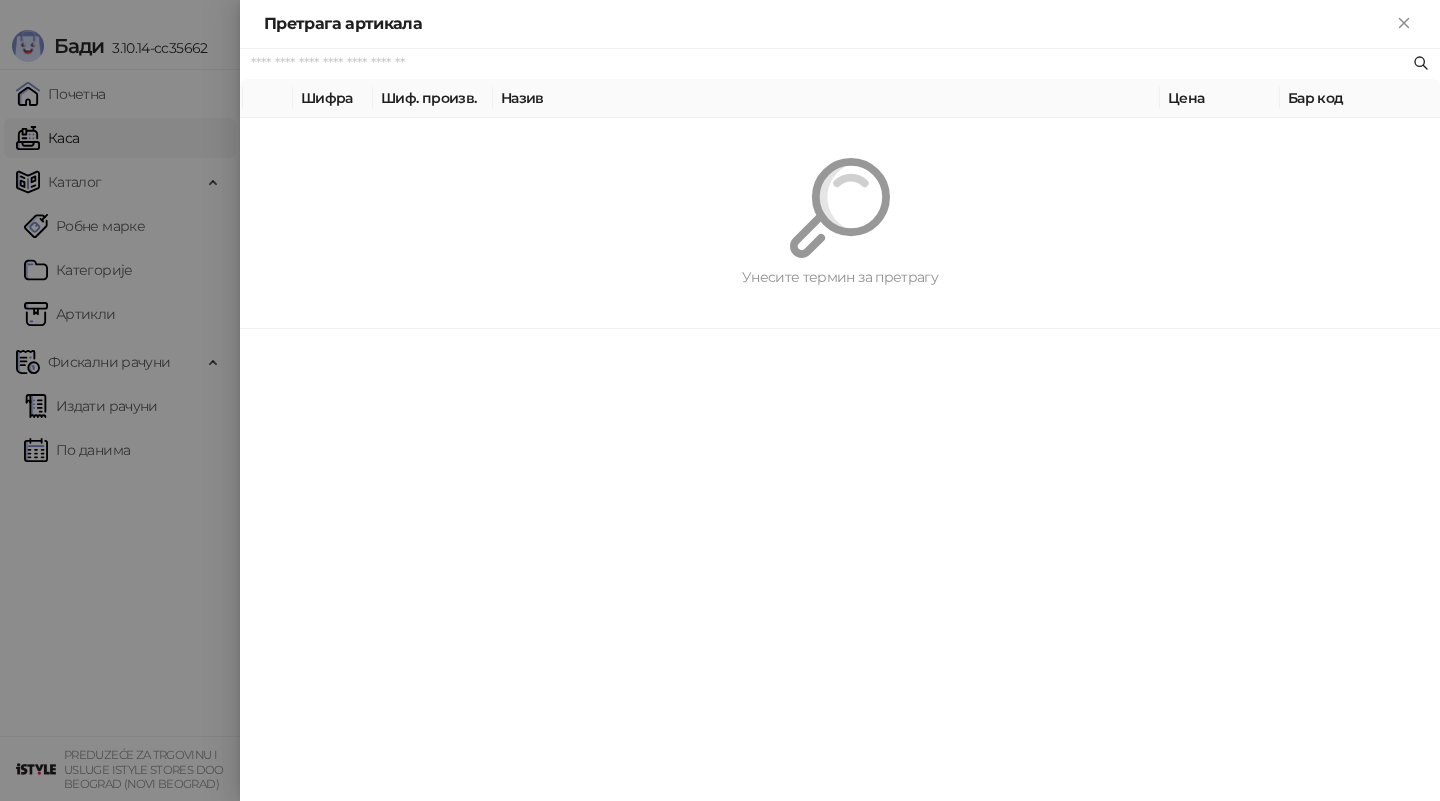 paste on "*********" 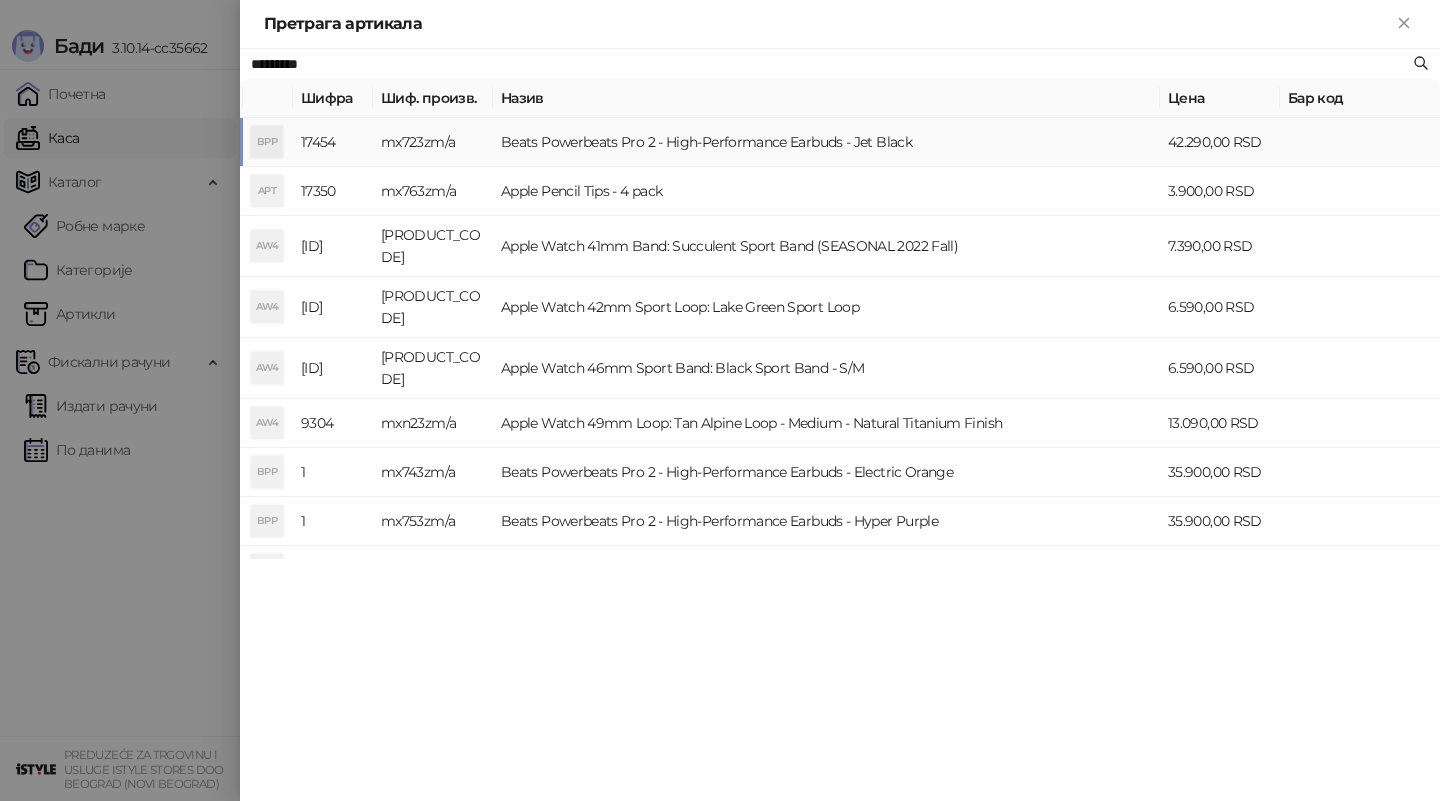type on "*********" 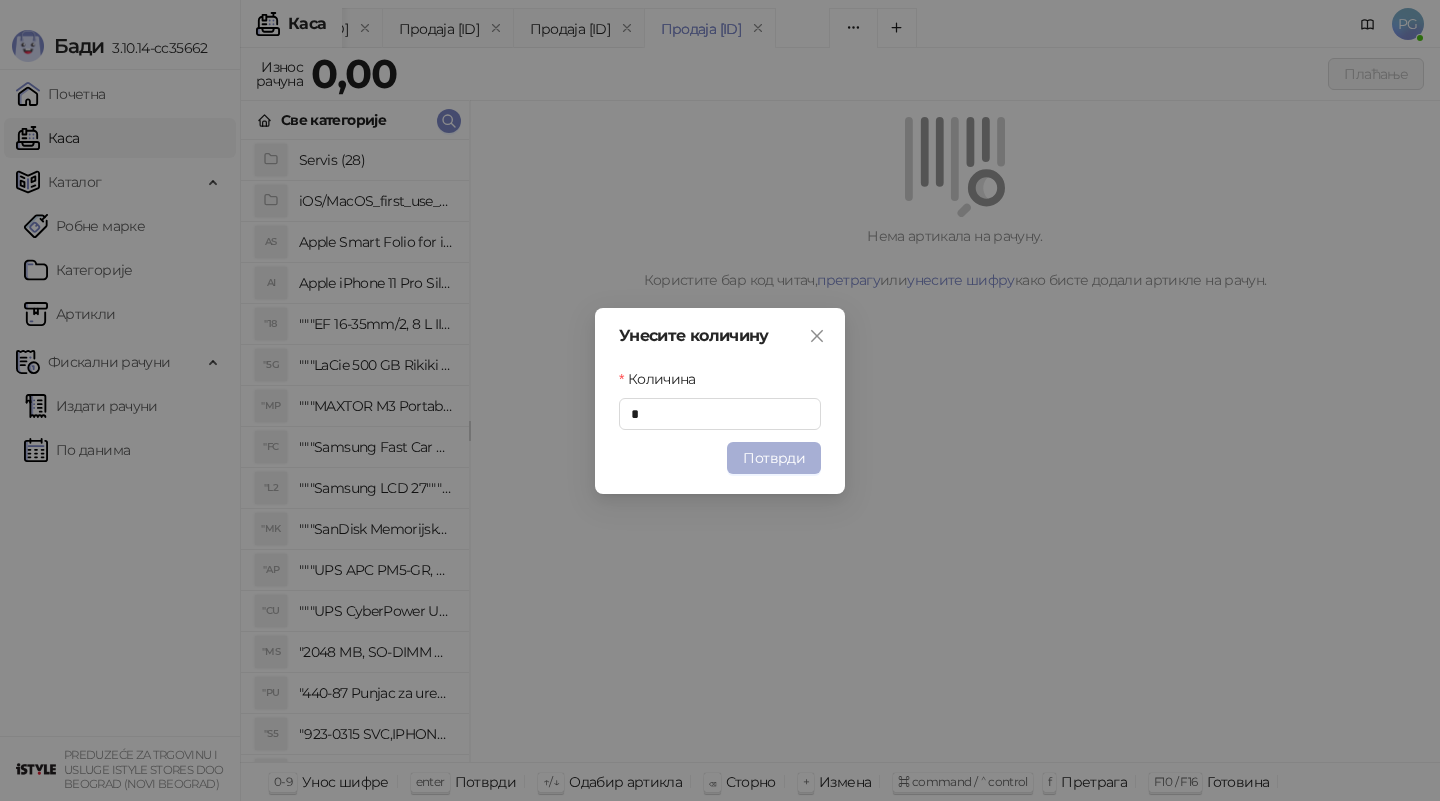 click on "Потврди" at bounding box center [774, 458] 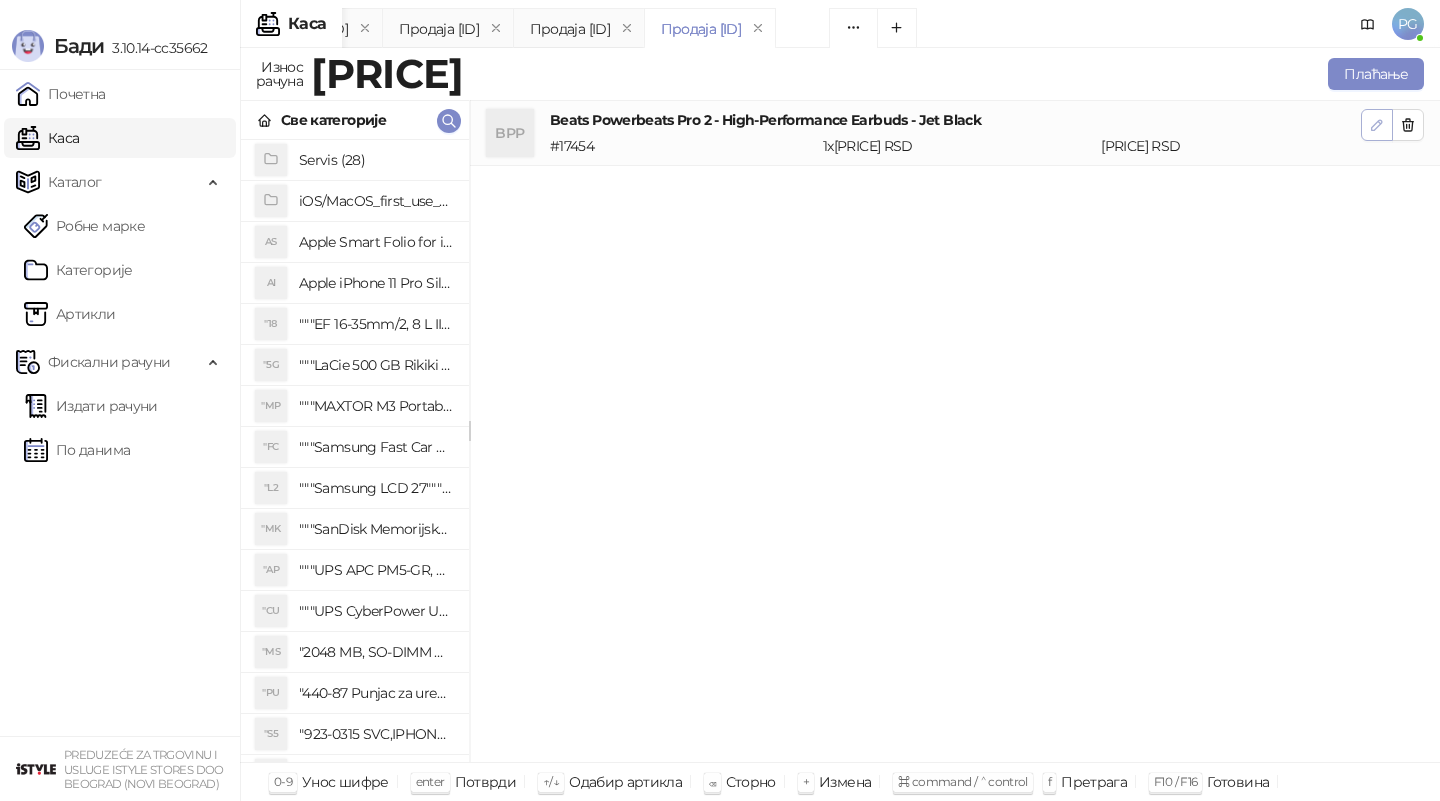 click 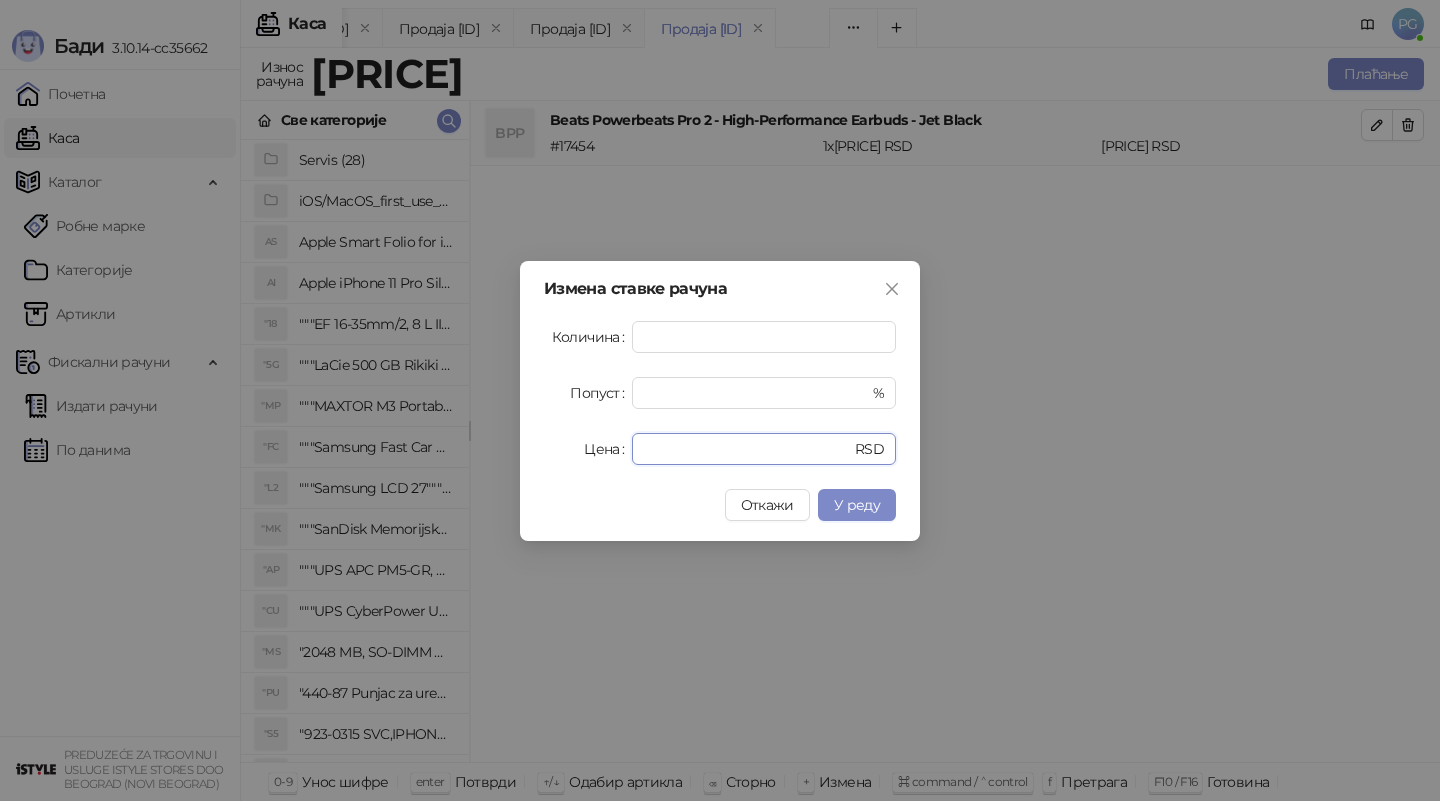 drag, startPoint x: 720, startPoint y: 449, endPoint x: 521, endPoint y: 449, distance: 199 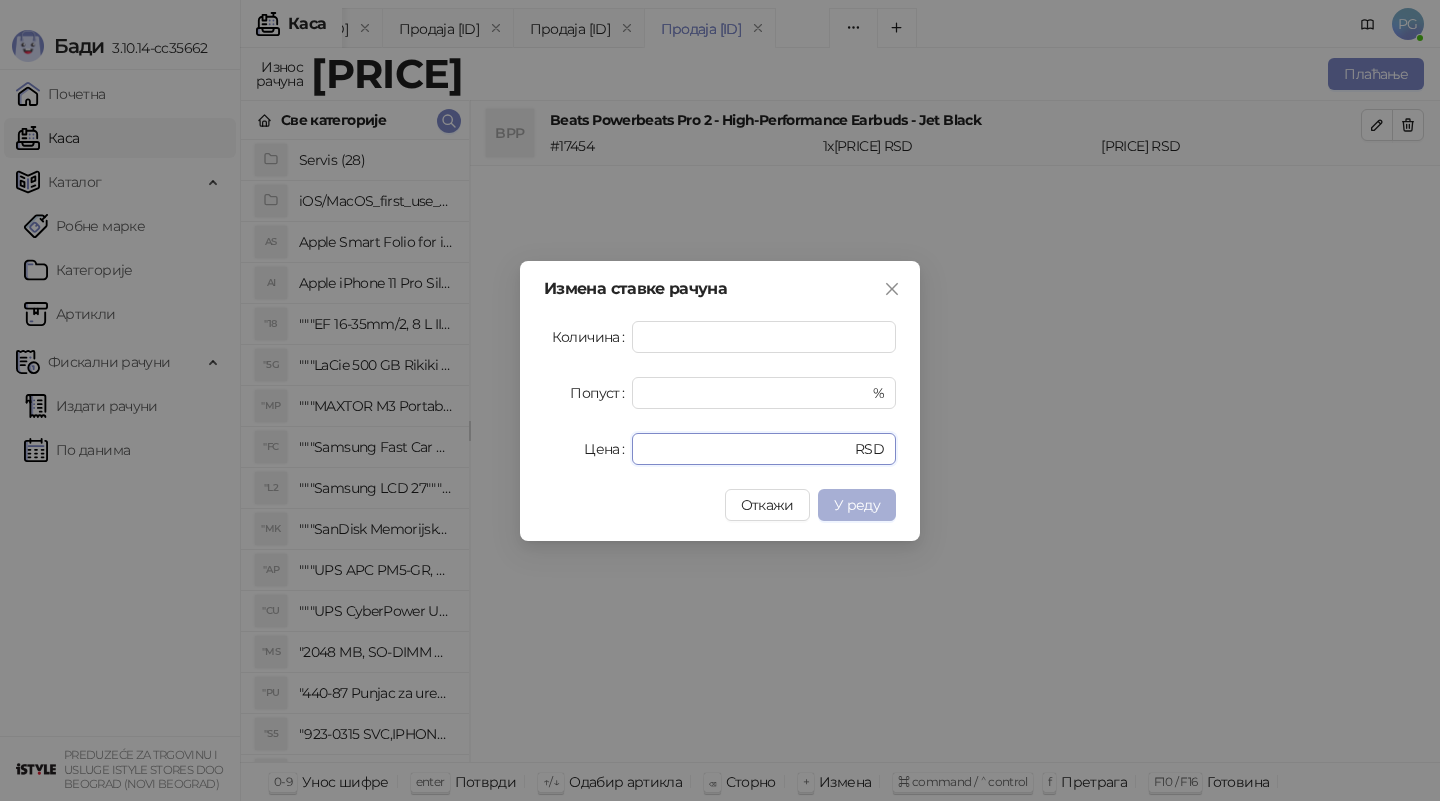 type on "*****" 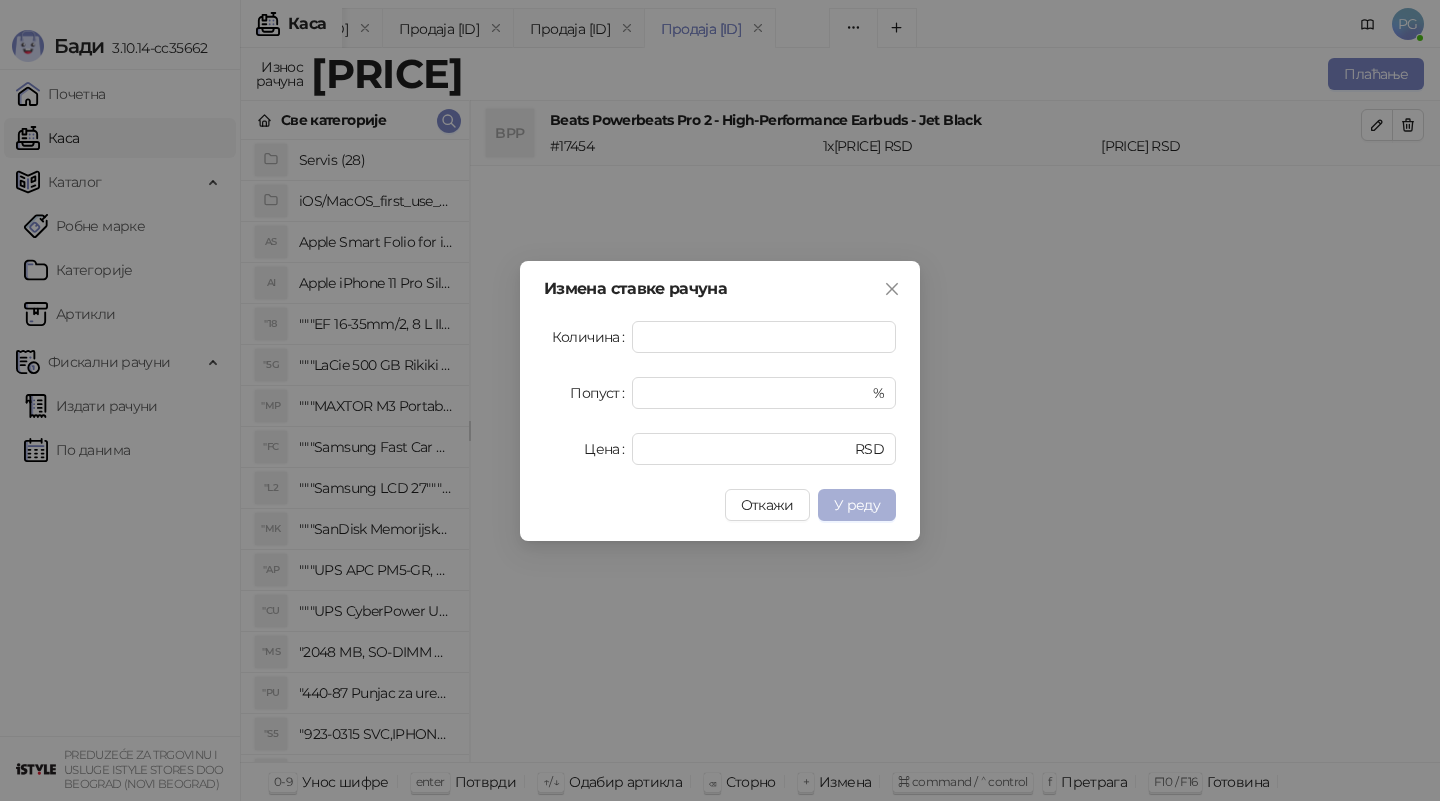 click on "У реду" at bounding box center (857, 505) 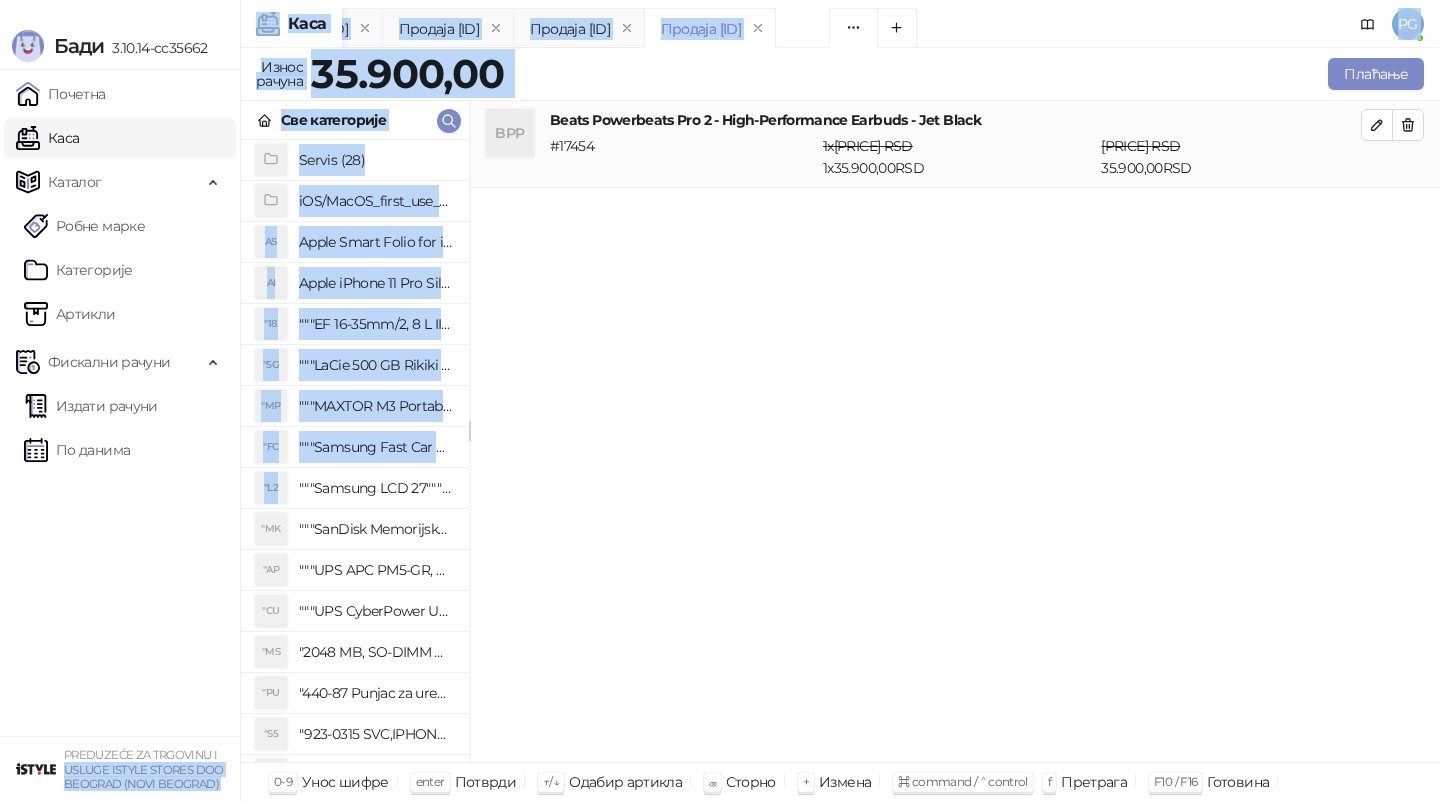 click on "Бади 3.10.14-cc35662 Почетна Каса Каталог Робне марке Категорије Артикли Фискални рачуни Издати рачуни По данима PREDUZEĆE ЗА TRGOVINU I USLUGE ISTYLE STORES DOO [CITY] ([BOROUGH]) Каса PG Продаја [ID] Продаја [ID] Продаја [ID] Продаја [ID] Продаја [ID] Продаја [ID] Продаја [ID] Износ рачуна [PRICE] Плаћање Све категорије Servis (28) iOS/MacOS_first_use_assistance (4) AS  Apple Smart Folio for iPad mini (A17 Pro) - Sage AI  Apple iPhone 11 Pro Silicone Case -  Black "18 """EF 16-35mm/2, 8 L III USM""" "5G """LaCie 500 GB Rikiki USB 3.0 / Ultra Compact & Resistant aluminum / USB 3.0 / 2.5""""""" "MP """MAXTOR M3 Portable 2TB 2.5"""" crni eksterni hard disk HX-M201TCB/GM""" "FC """Samsung Fast Car Charge Adapter, brzi auto punja_, boja crna""" "L2 """Samsung LCD 27"""" C27F390FHUXEN""" "MK "AP "CU "MS "PU "S5 "SD "3S "3S "3S "3S "M3" at bounding box center (720, 400) 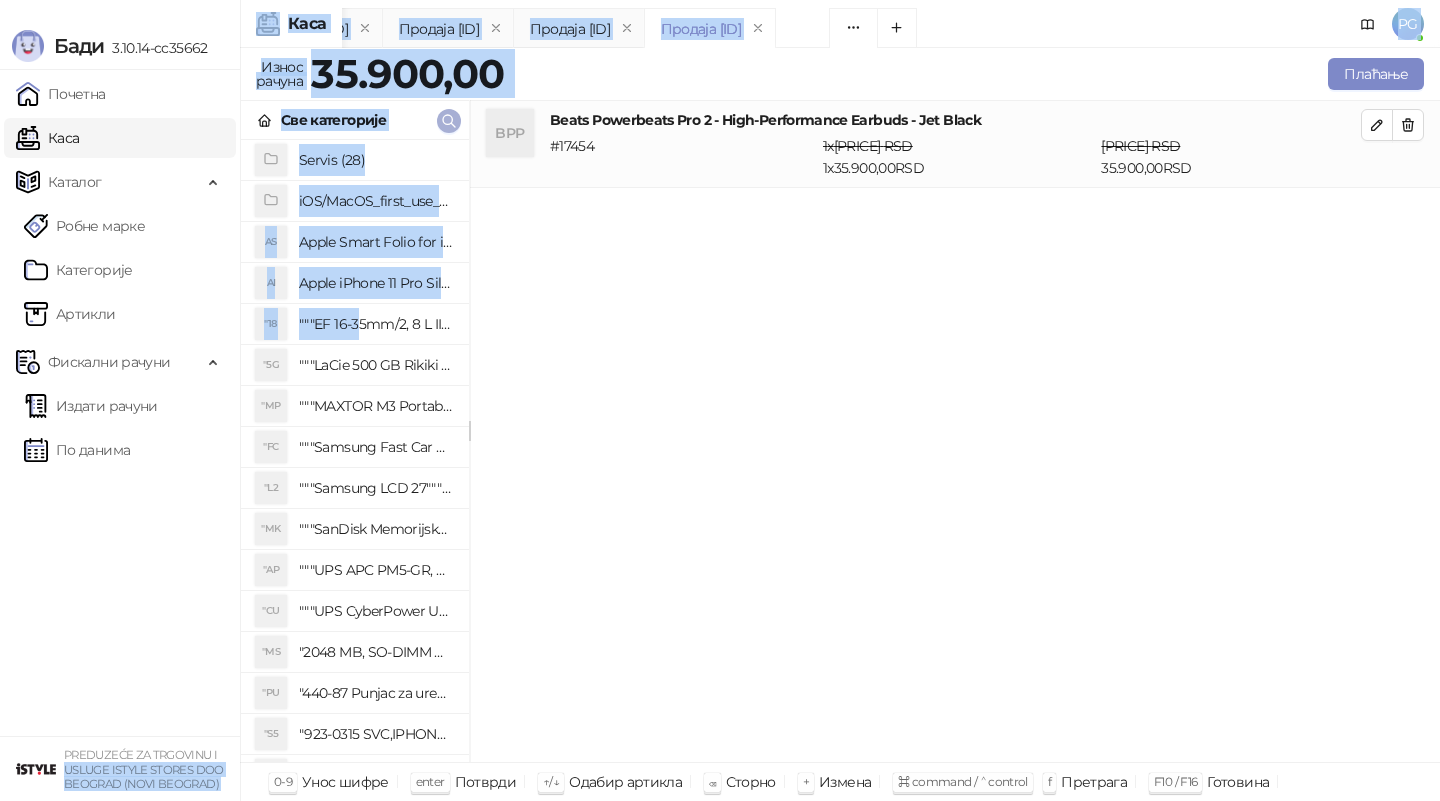 click at bounding box center [449, 121] 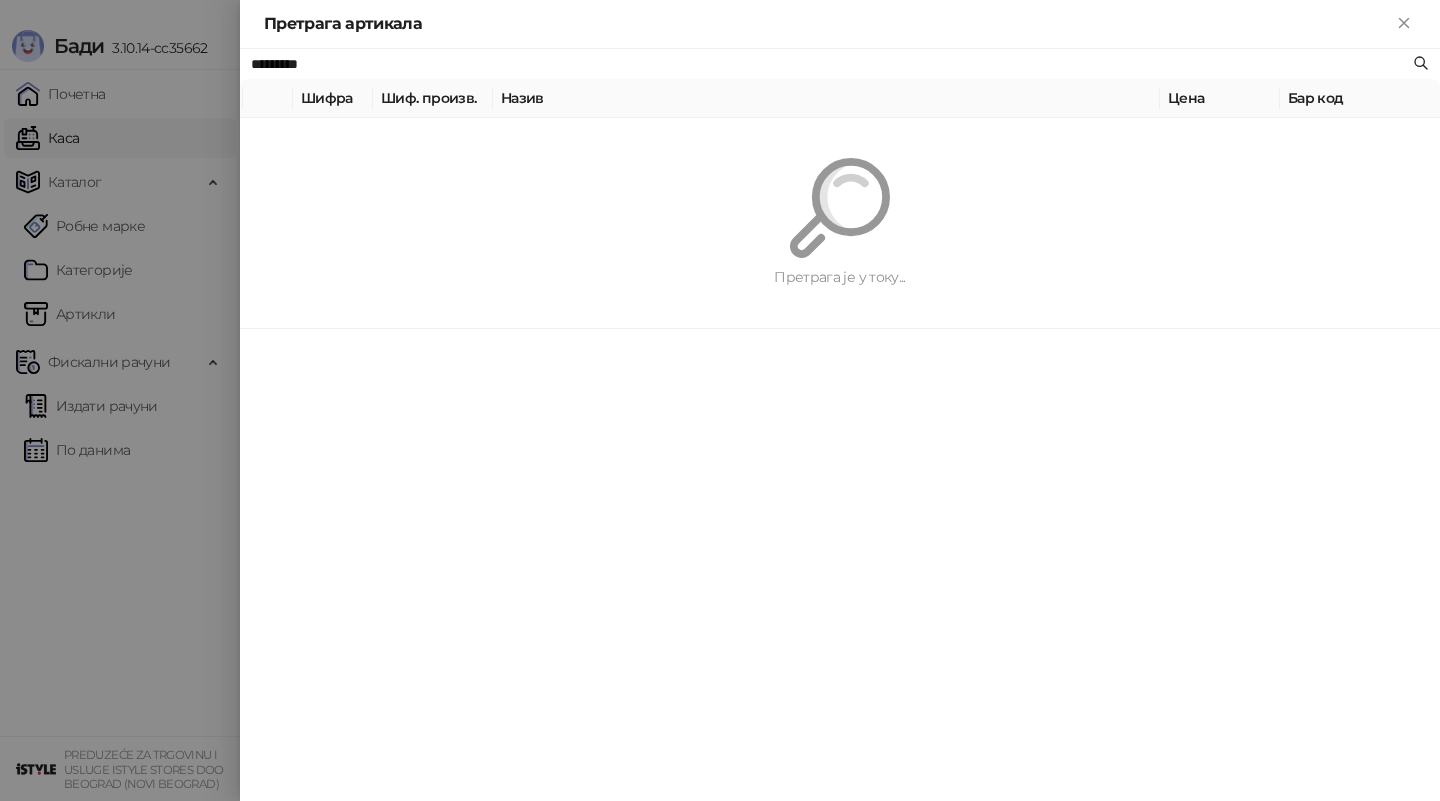 paste 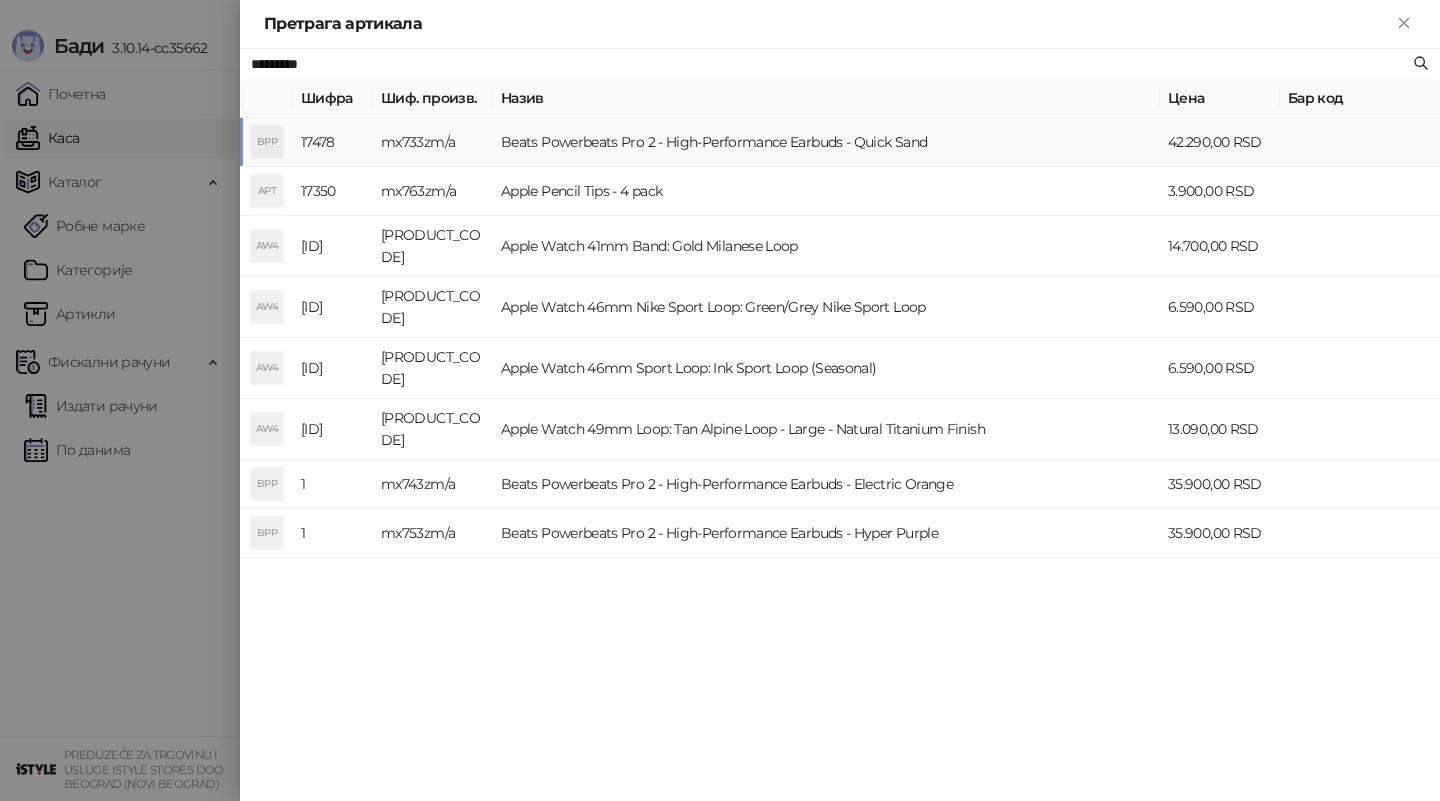 type on "*********" 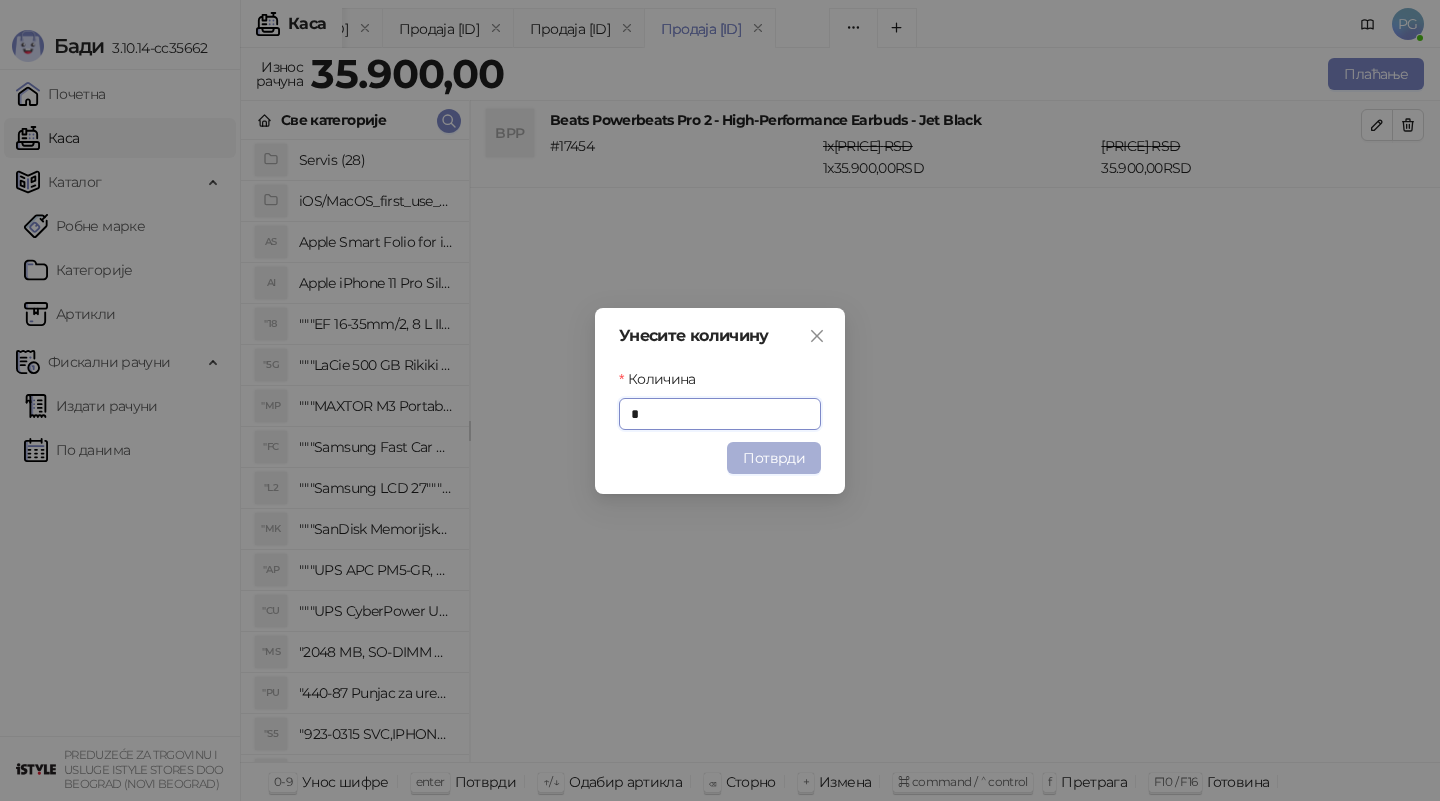 click on "Потврди" at bounding box center [774, 458] 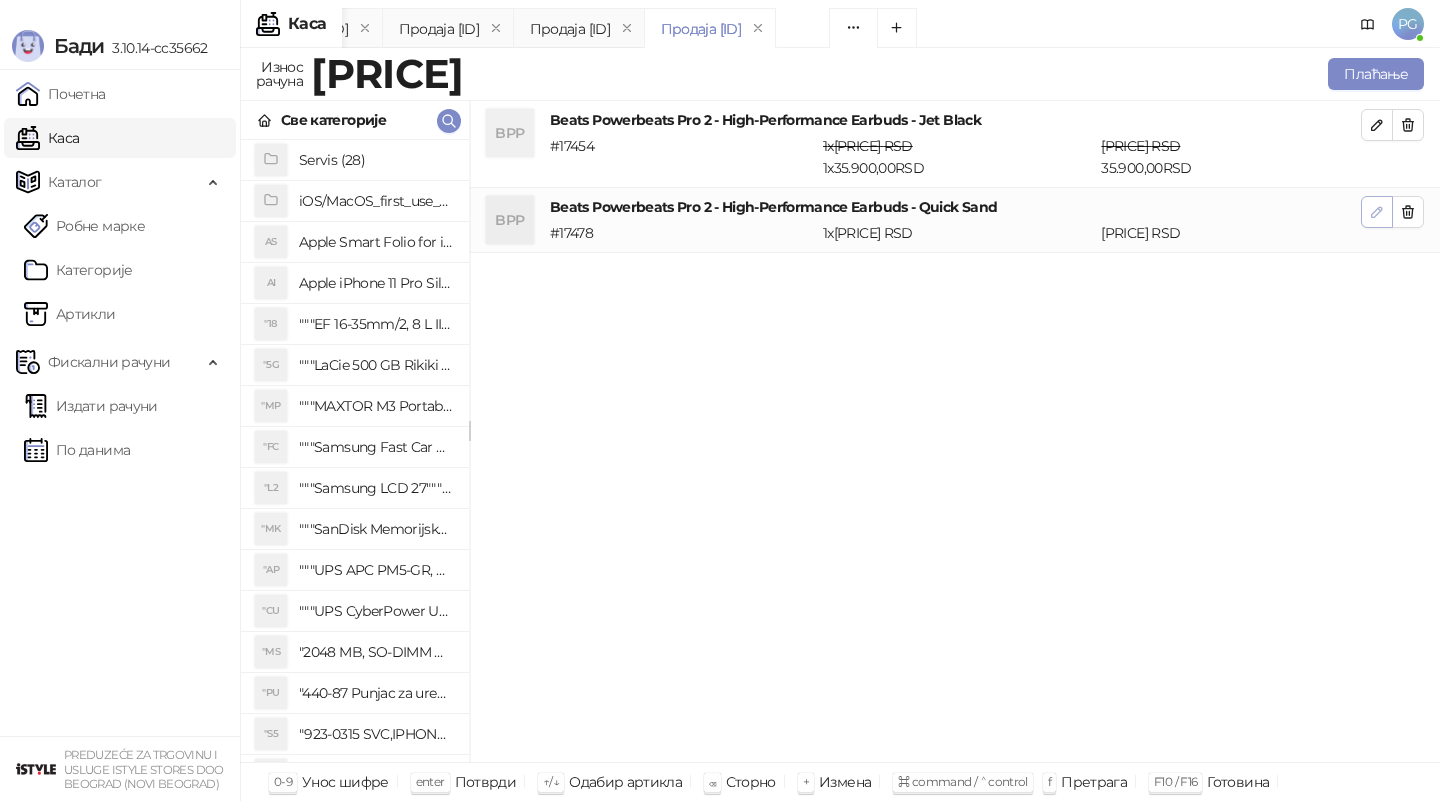 click at bounding box center [1377, 212] 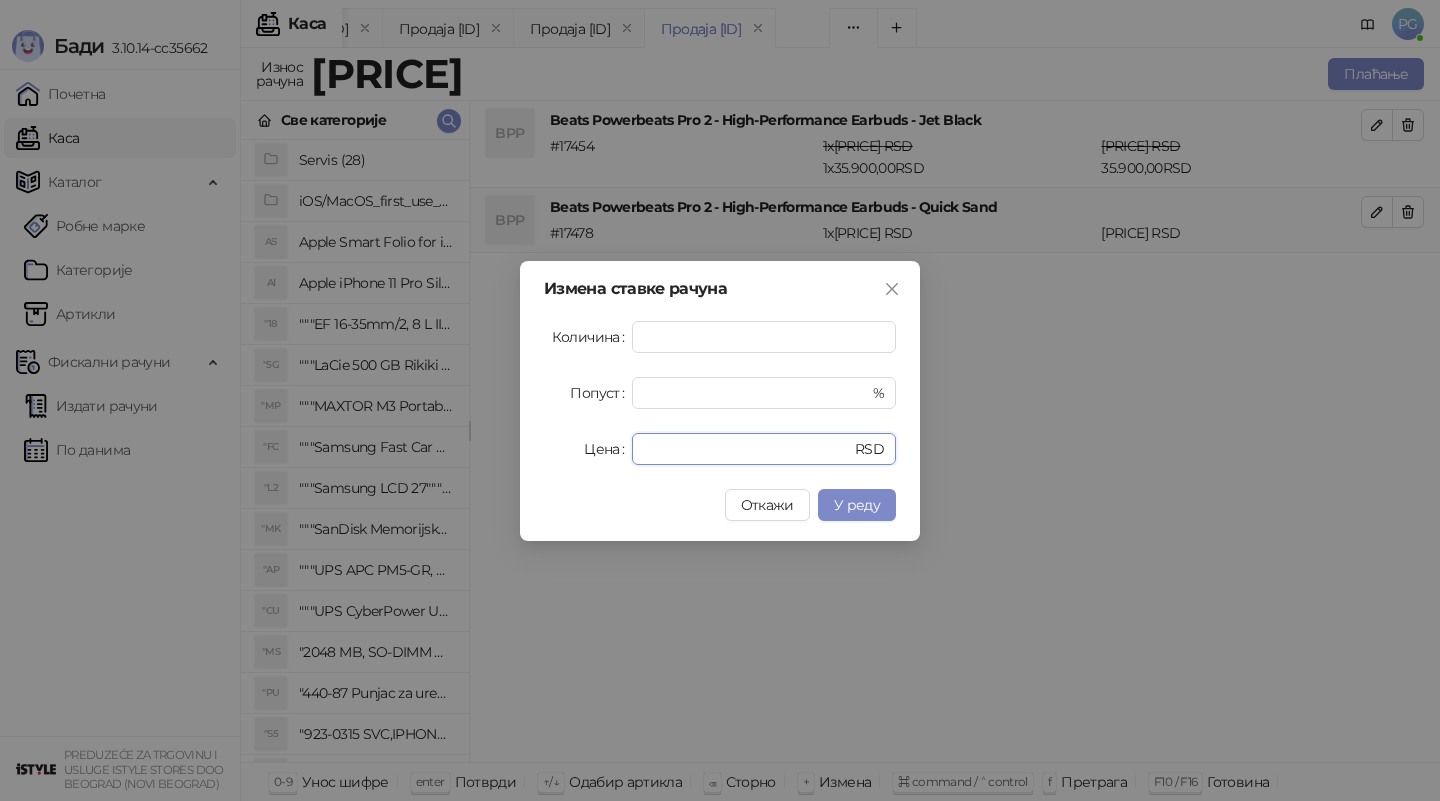 drag, startPoint x: 746, startPoint y: 446, endPoint x: 500, endPoint y: 446, distance: 246 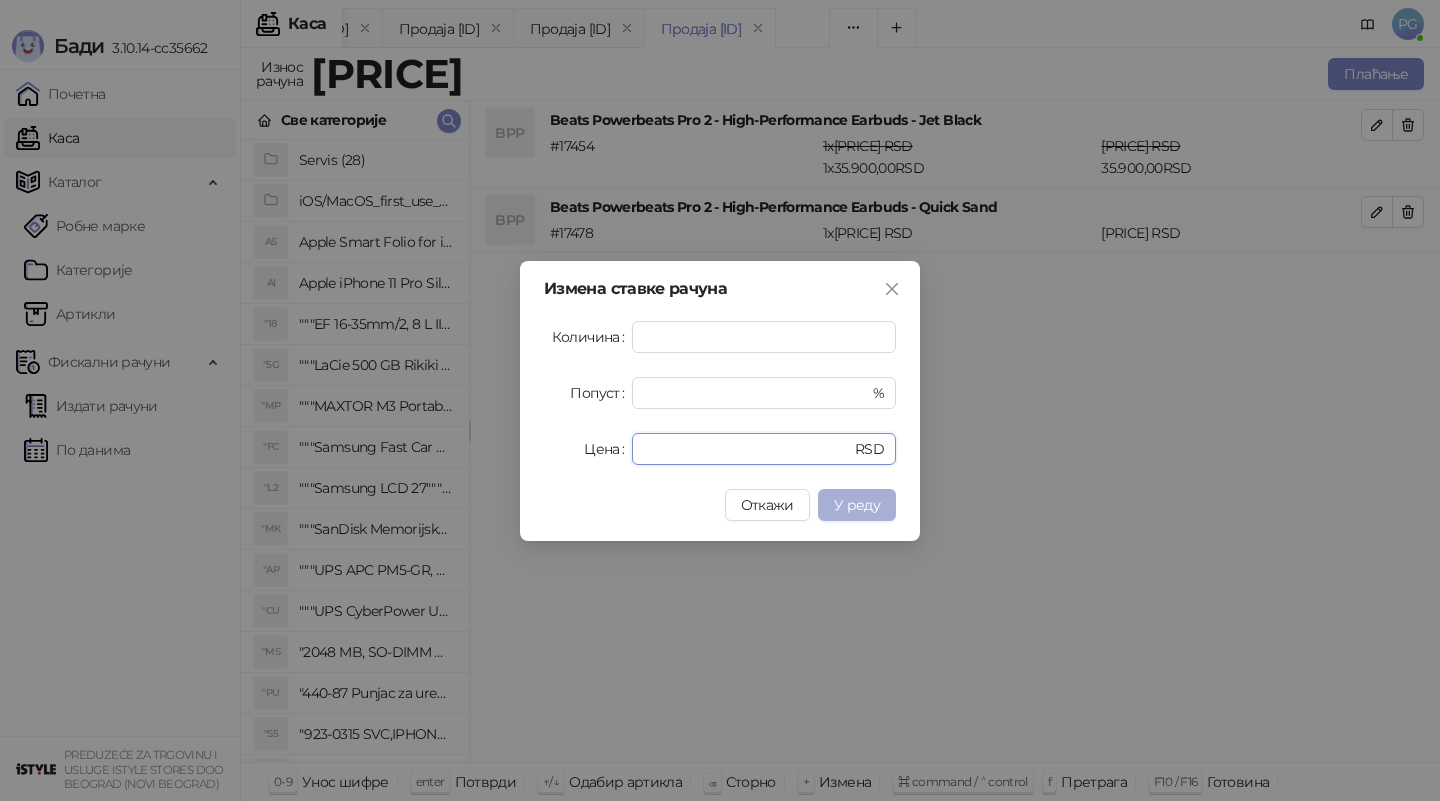 type on "*****" 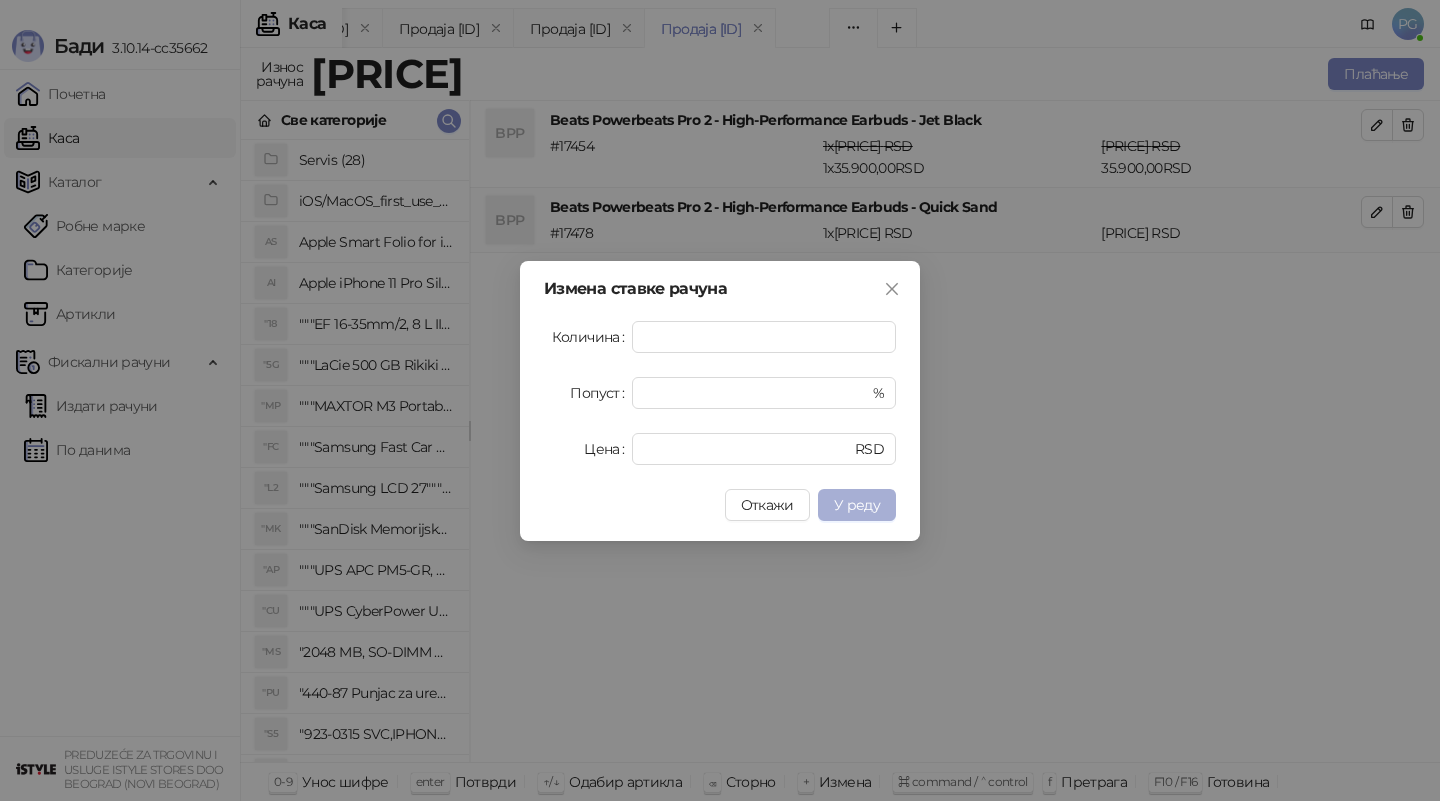 click on "У реду" at bounding box center [857, 505] 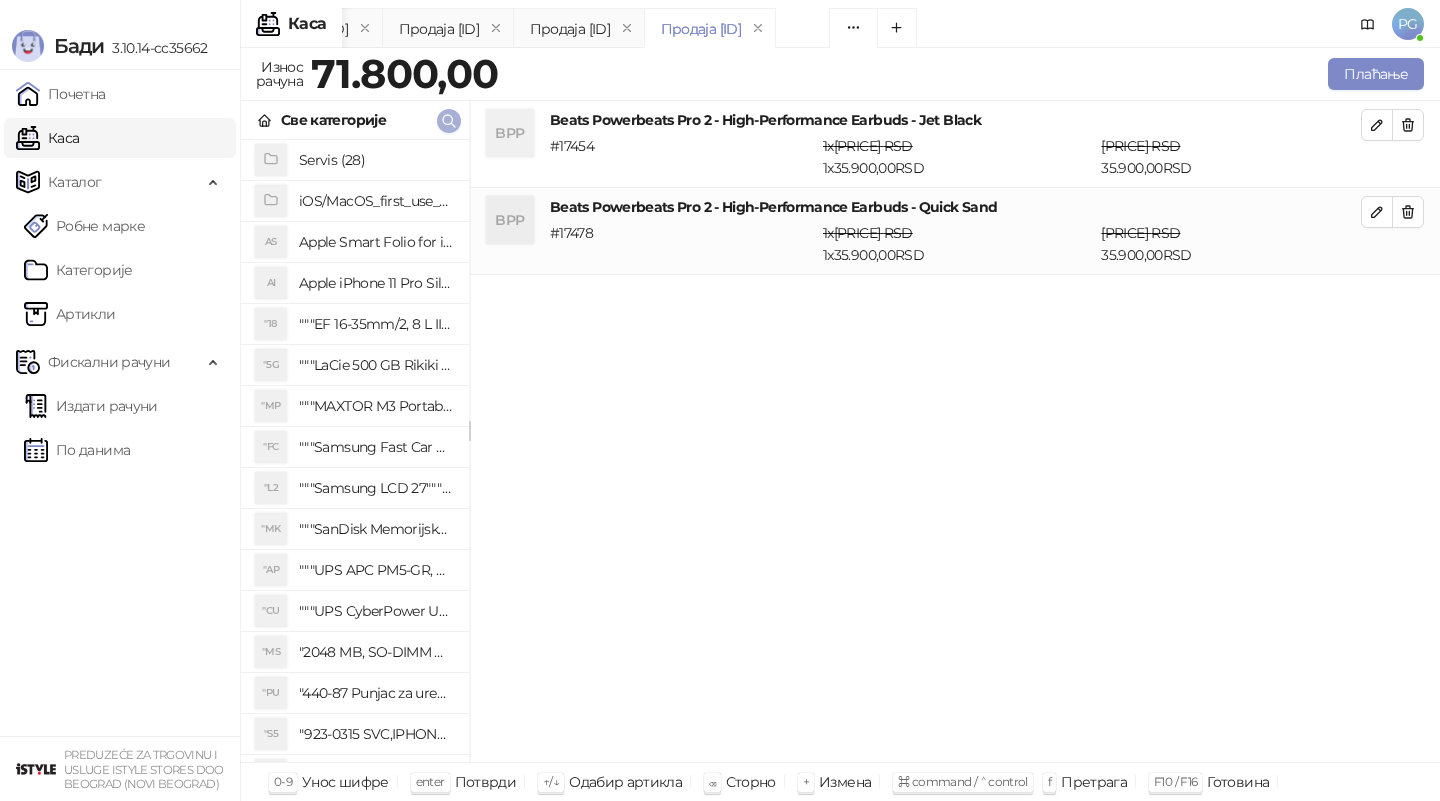 click 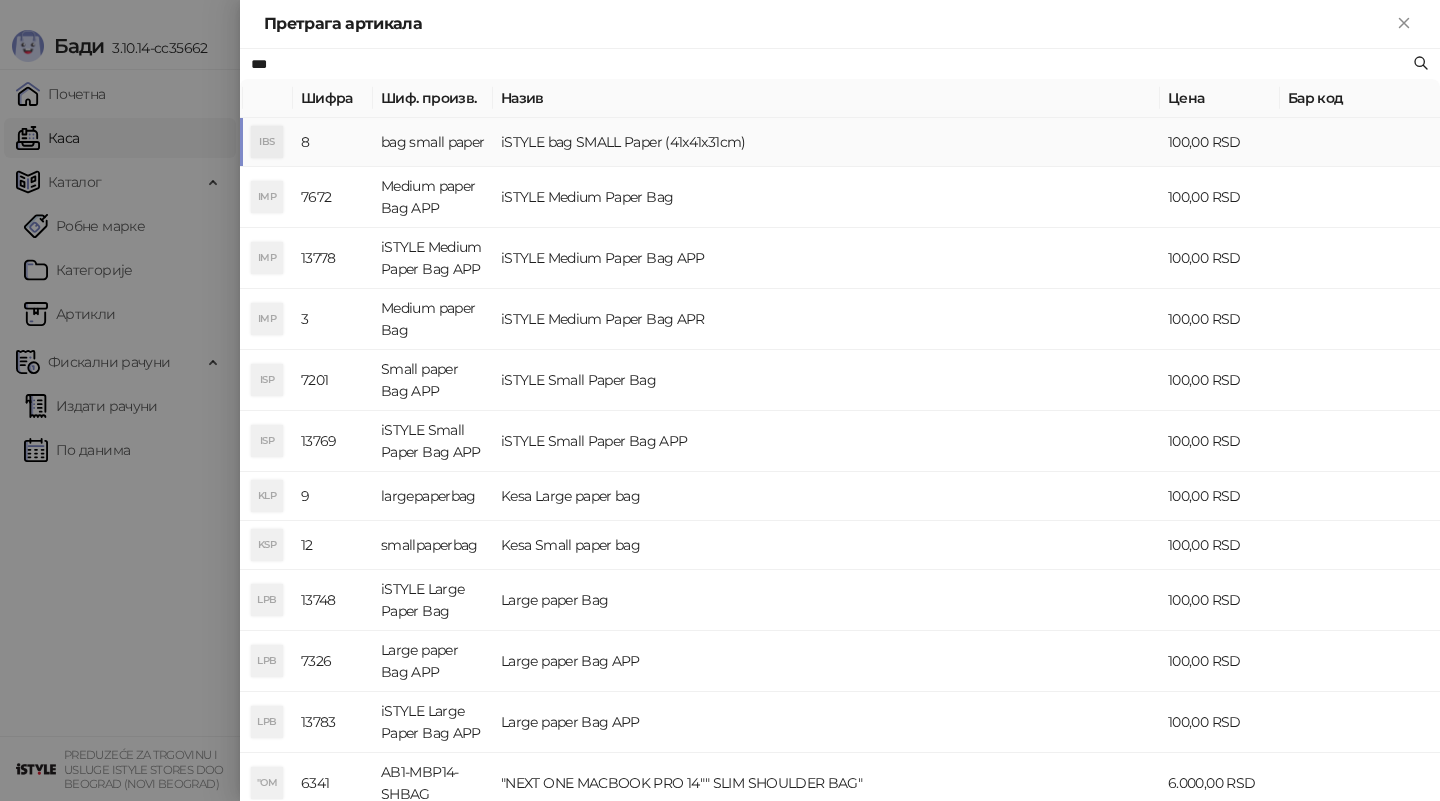 type on "***" 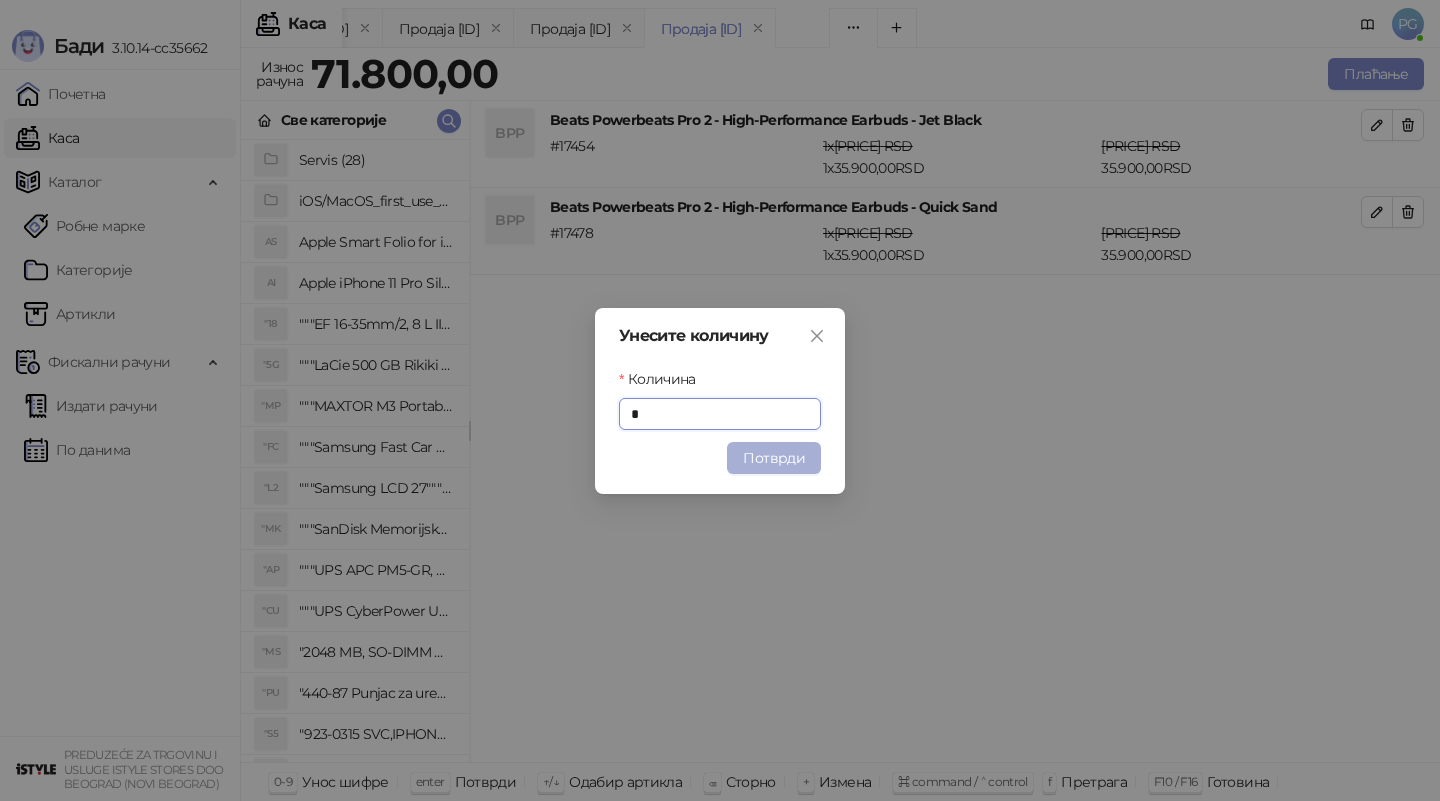 click on "Потврди" at bounding box center (774, 458) 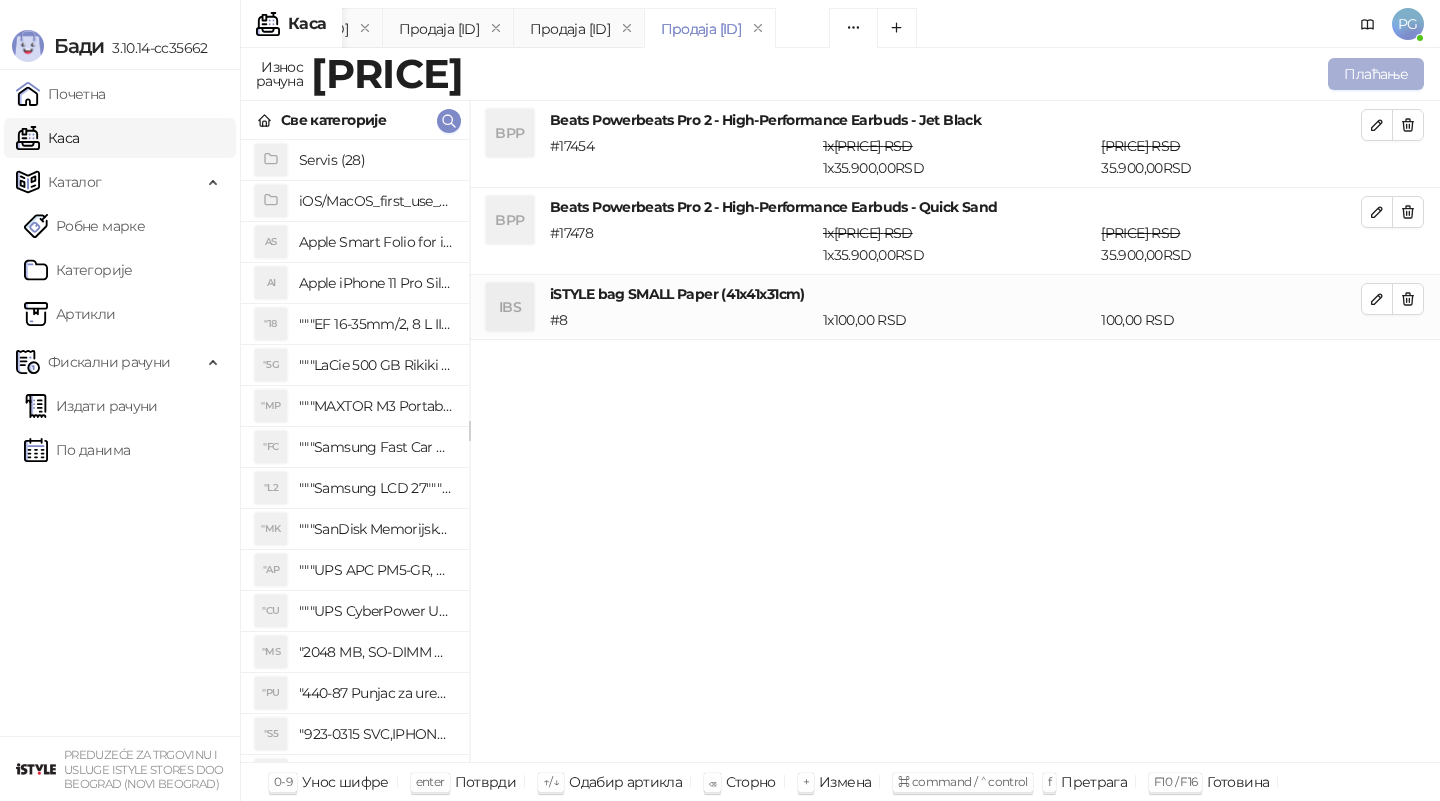 click on "Плаћање" at bounding box center (1376, 74) 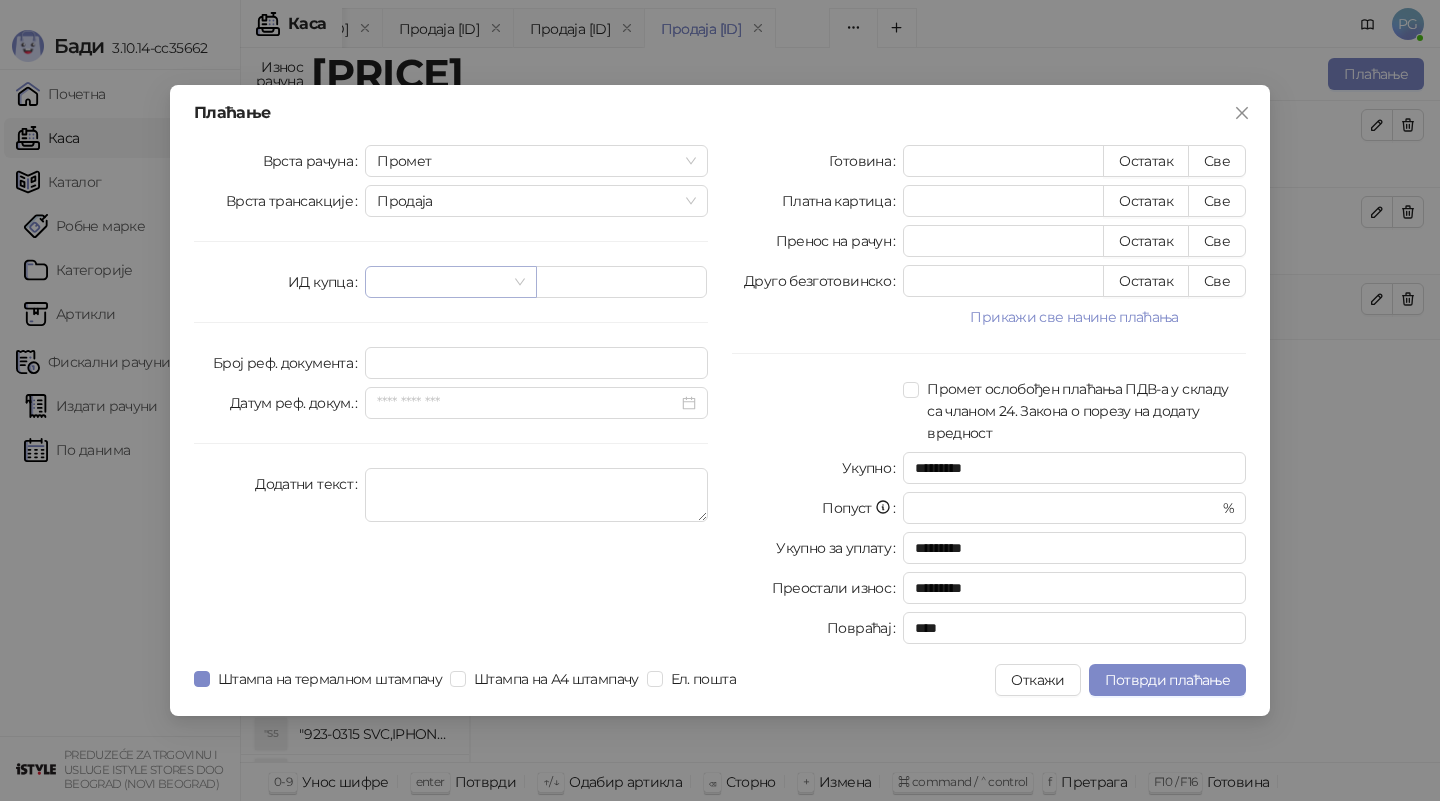 click at bounding box center [441, 282] 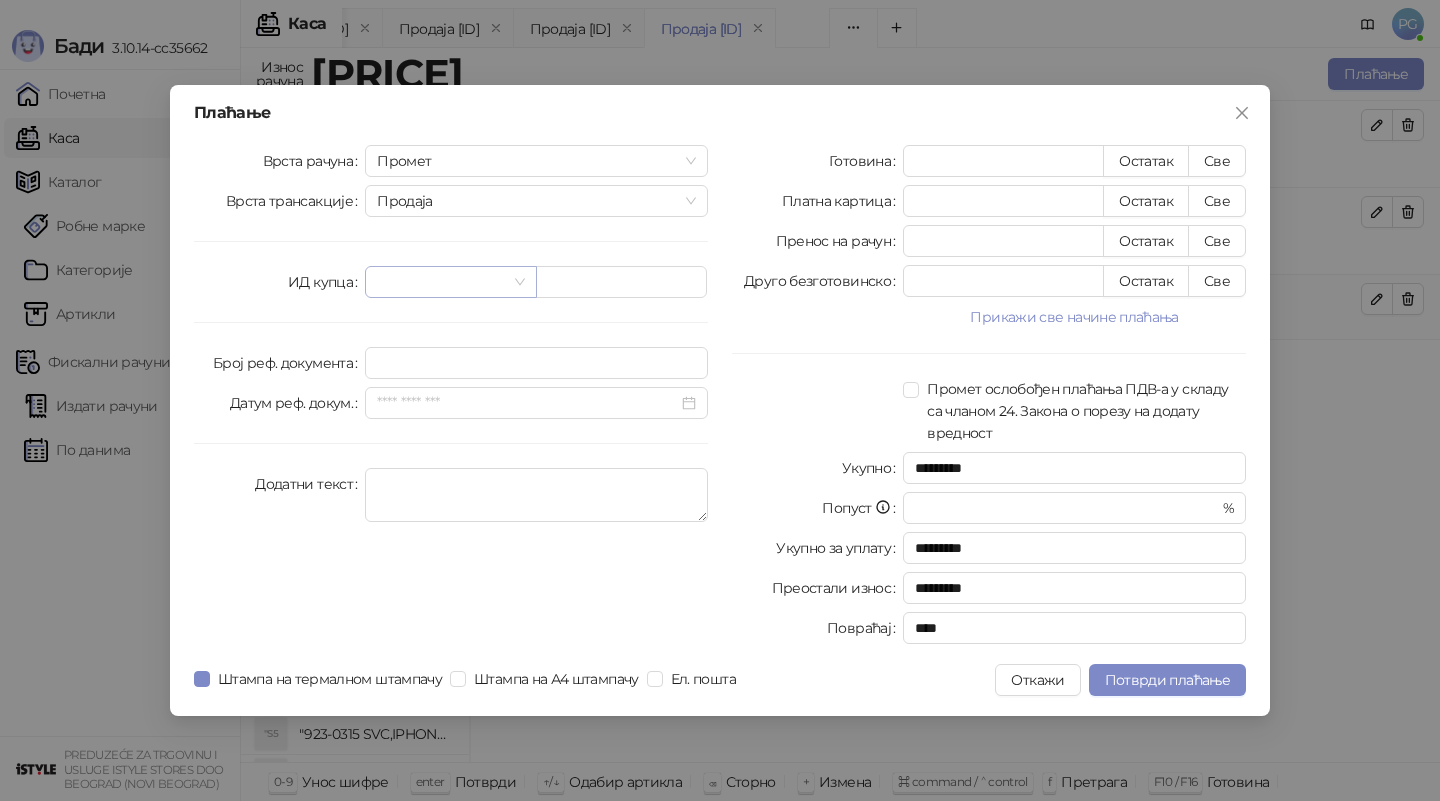 click on "Врста рачуна Промет Врста трансакције Продаја ИД купца Број реф. документа Датум реф. докум. Додатни текст" at bounding box center (451, 398) 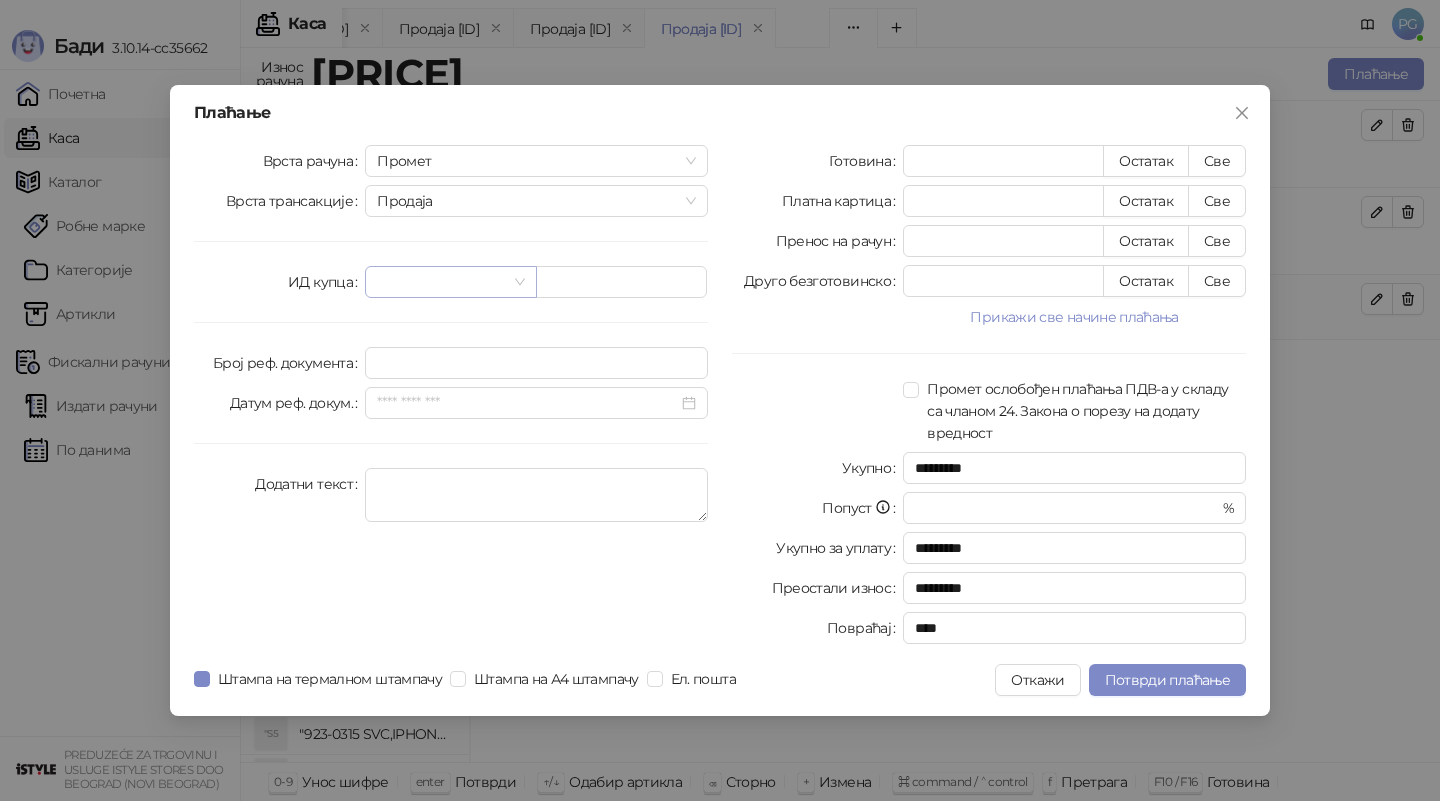 click at bounding box center [441, 282] 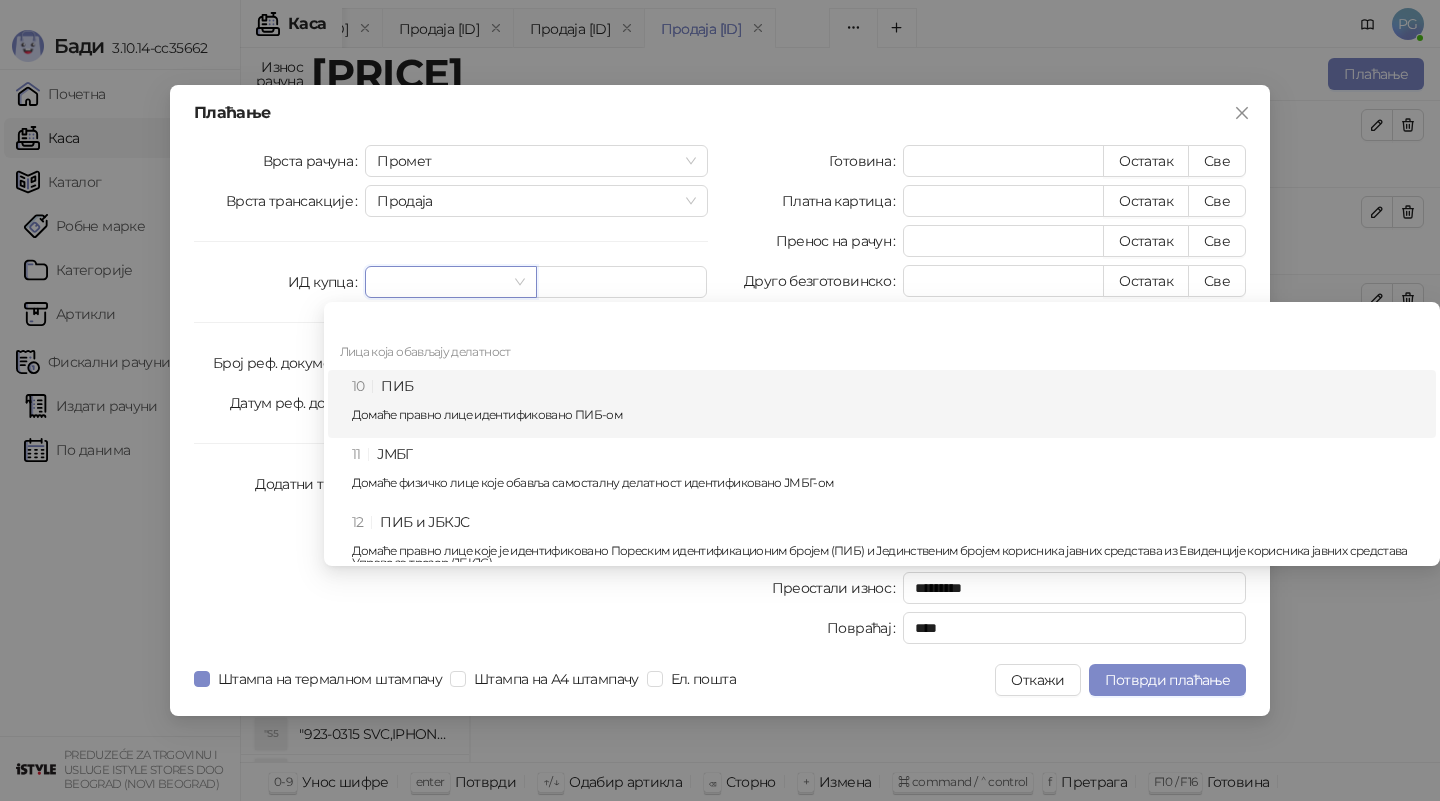 click on "10 ПИБ Домаће правно лице идентификовано ПИБ-ом" at bounding box center (888, 404) 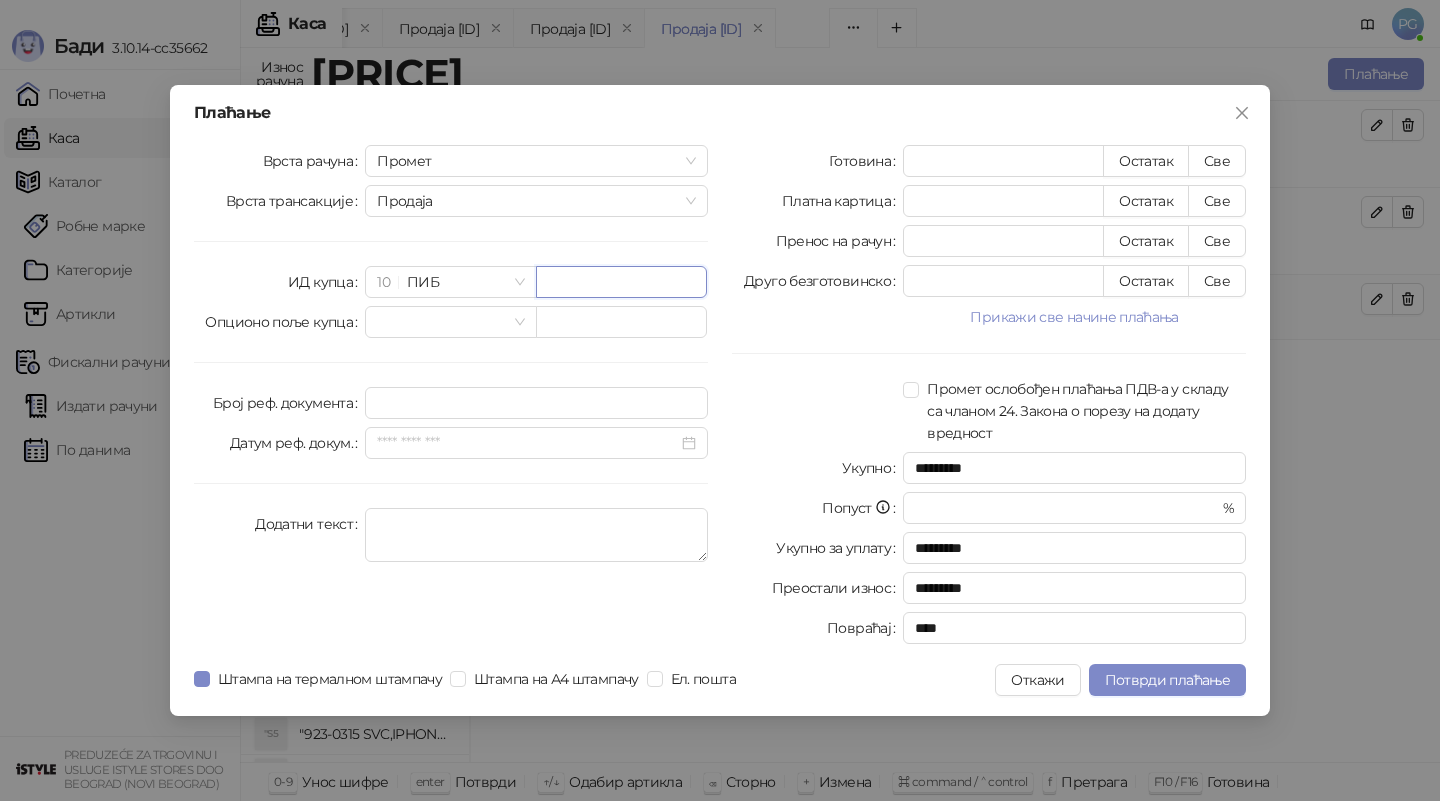 paste on "*********" 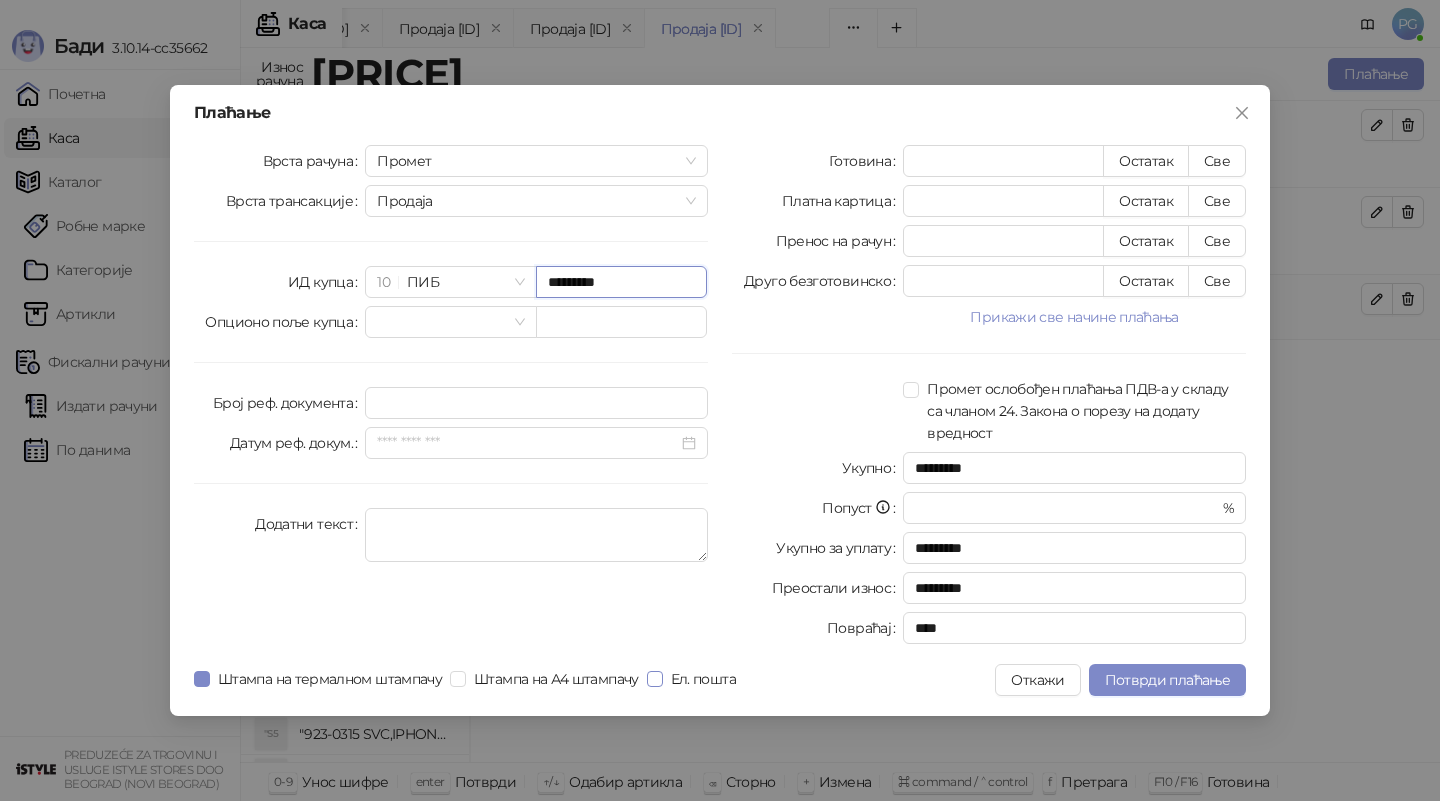 type on "*********" 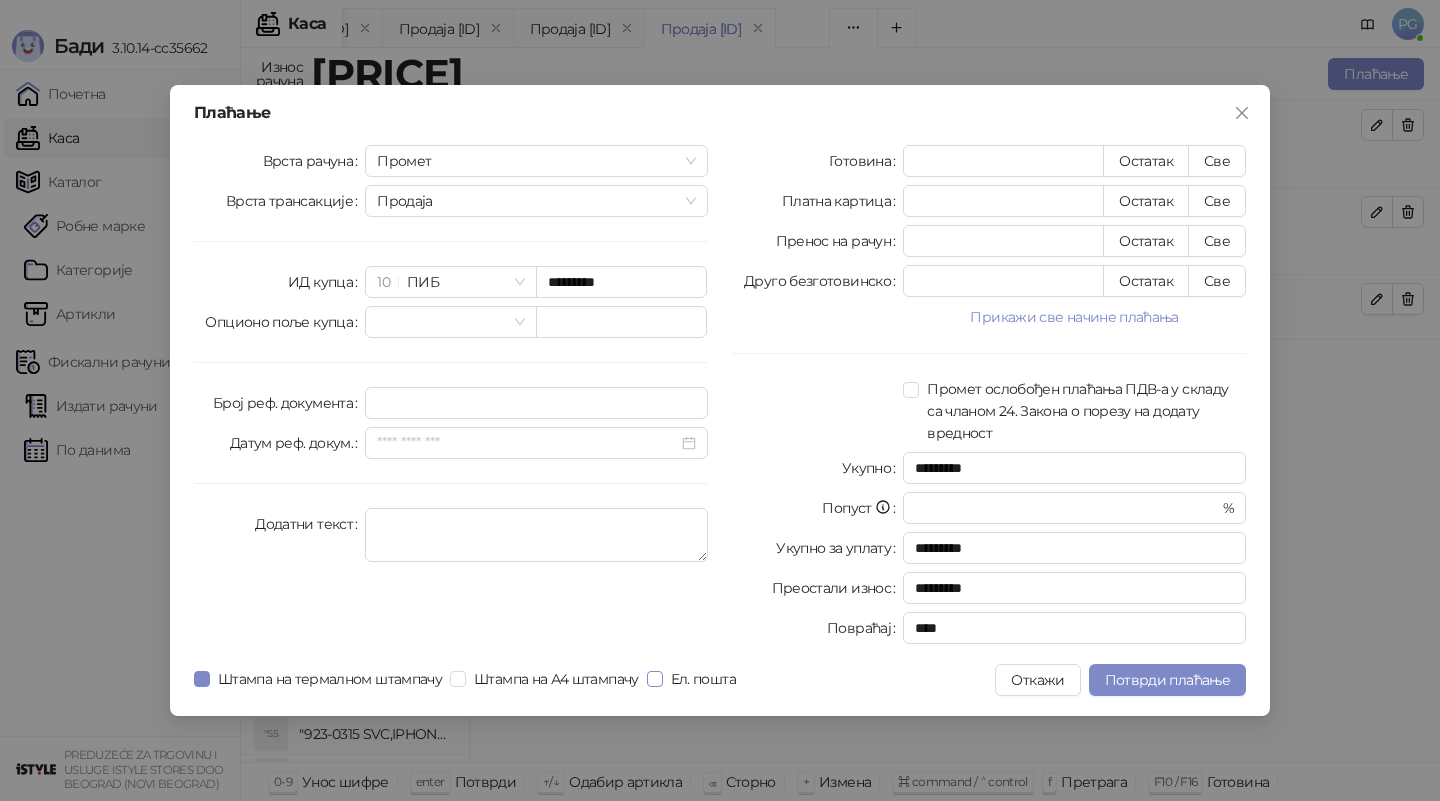 click on "Ел. пошта" at bounding box center [703, 679] 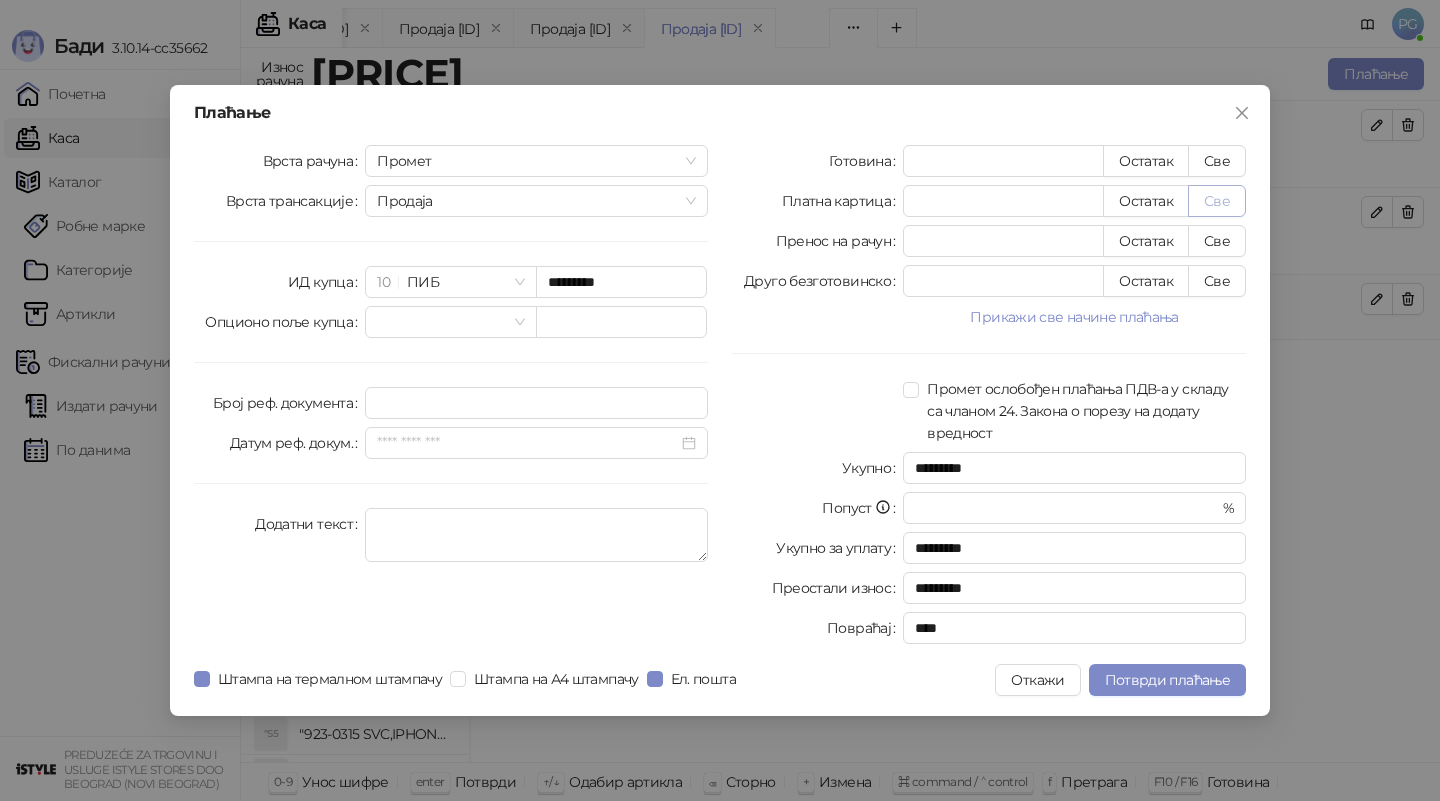click on "Све" at bounding box center [1217, 201] 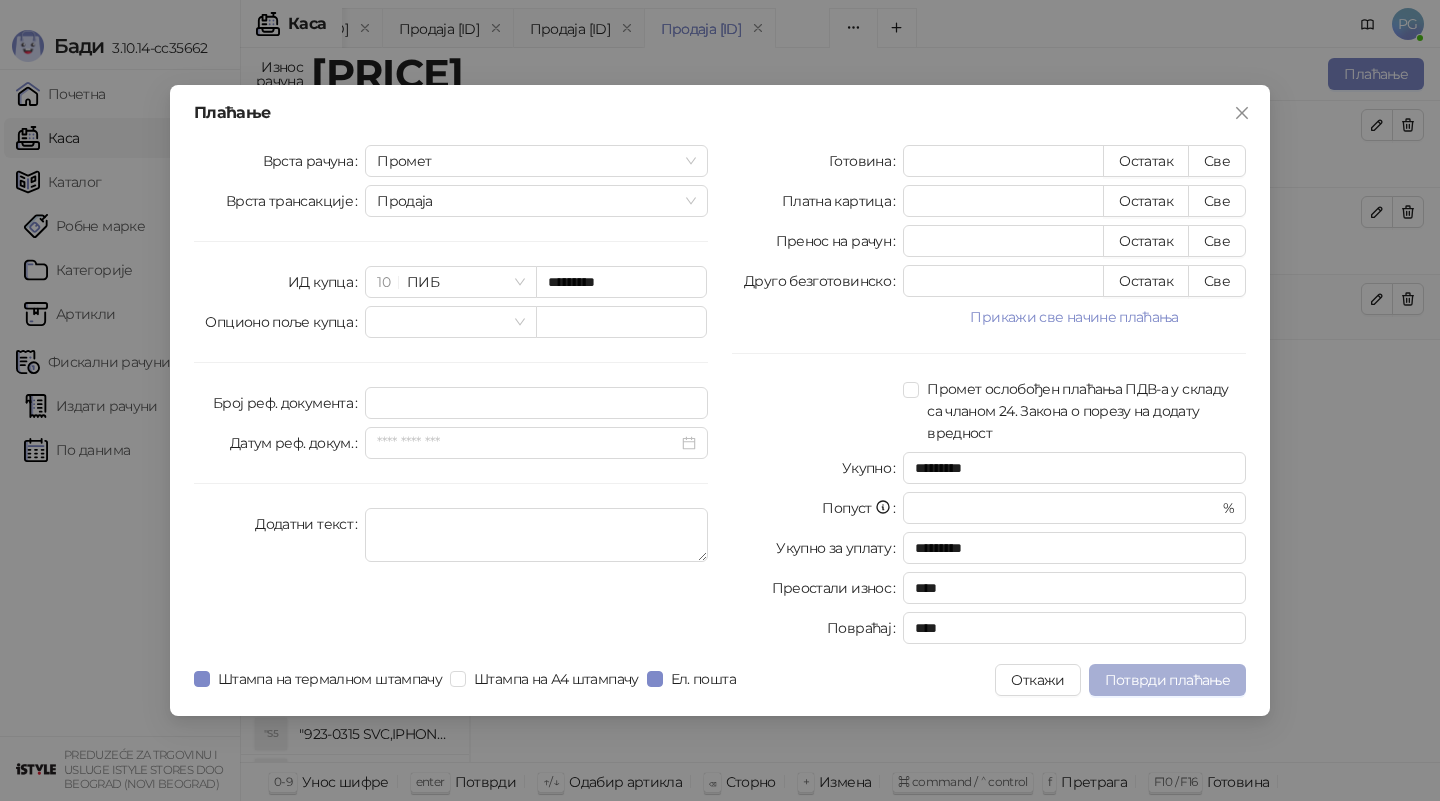 click on "Потврди плаћање" at bounding box center (1167, 680) 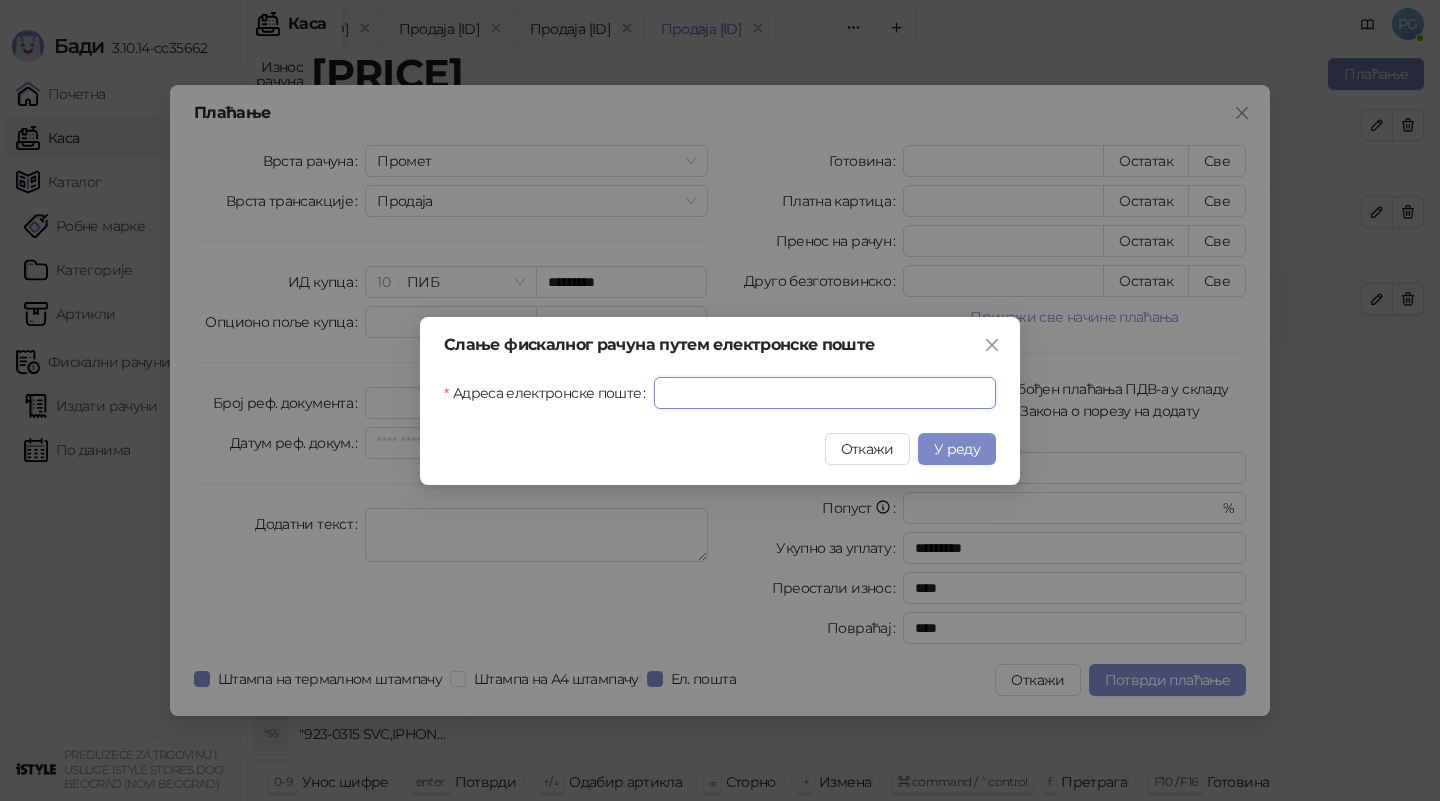 click on "Адреса електронске поште" at bounding box center (825, 393) 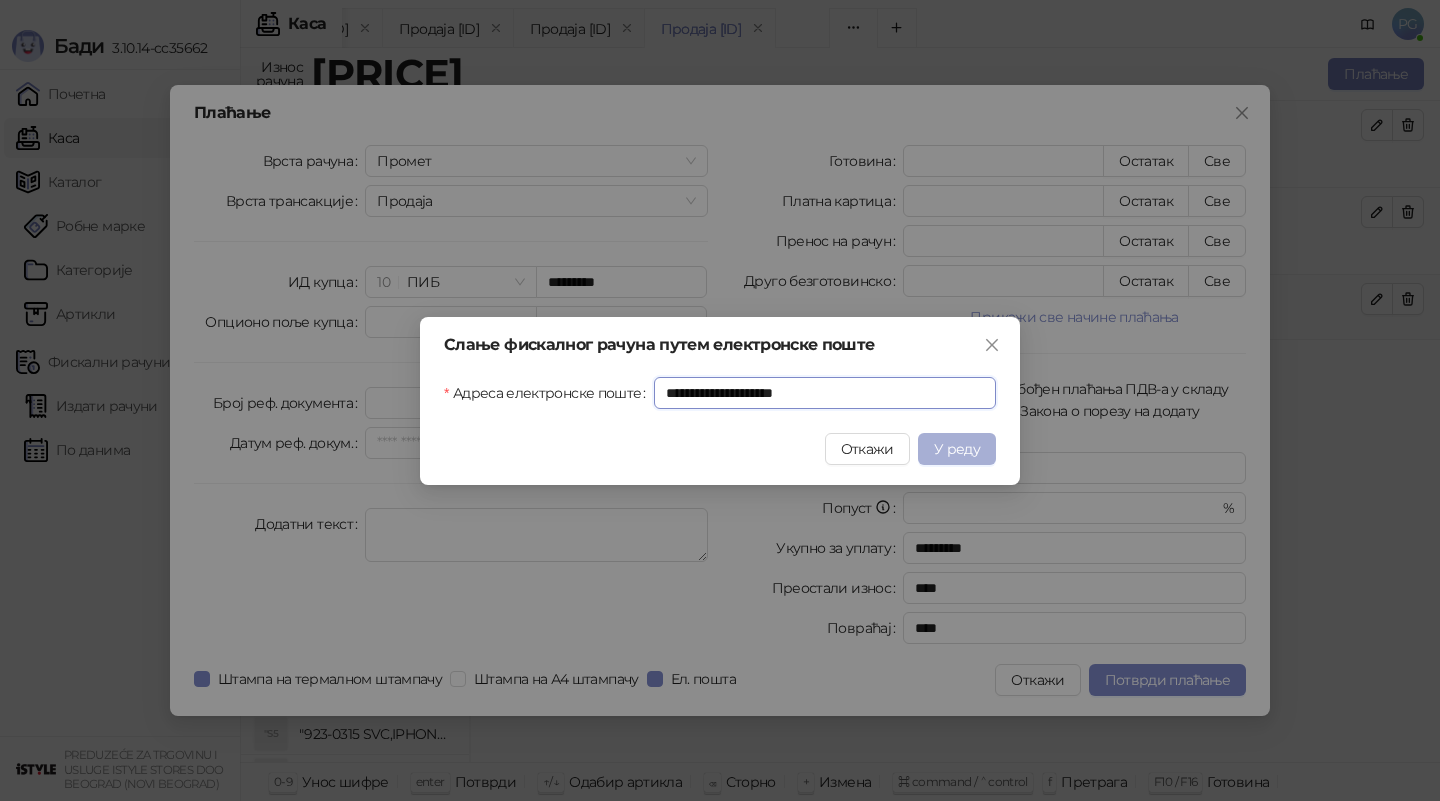 type on "**********" 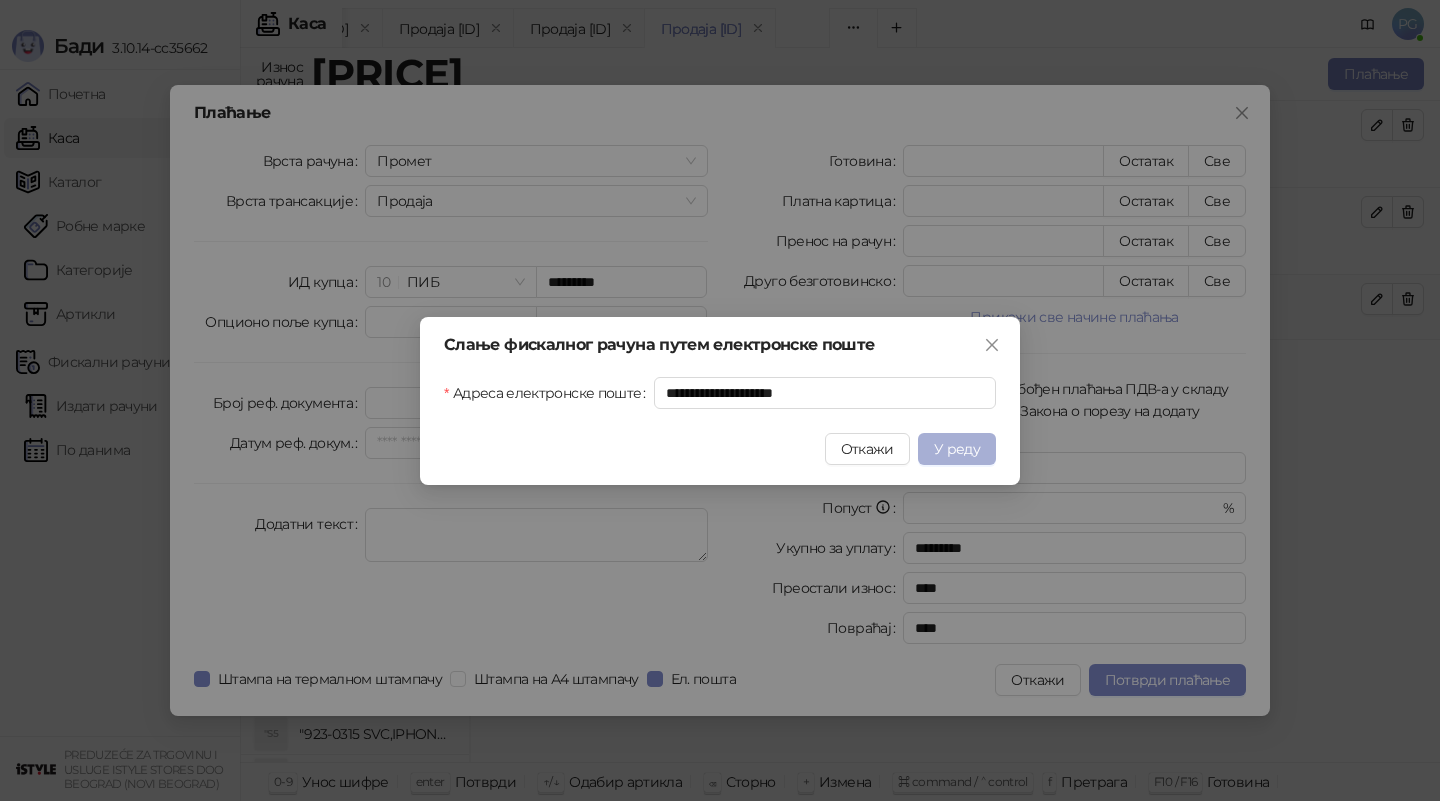 click on "У реду" at bounding box center [957, 449] 